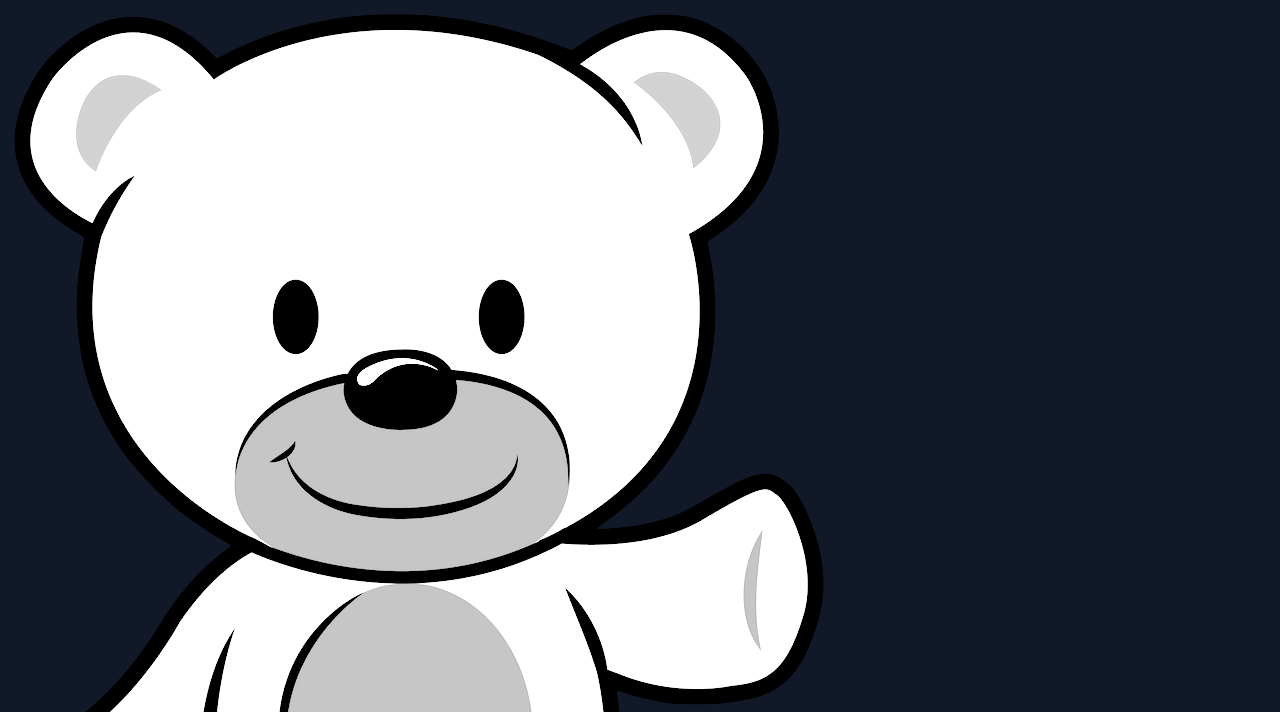 scroll, scrollTop: 0, scrollLeft: 0, axis: both 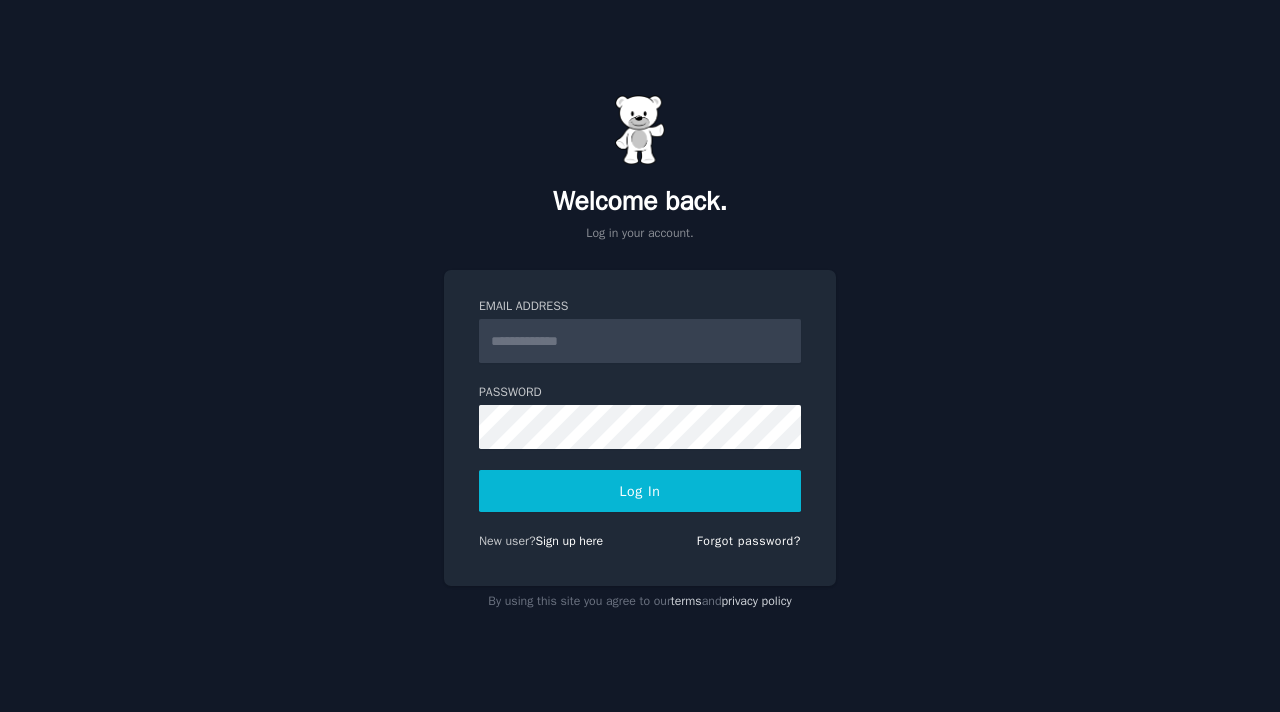 click on "Email Address" at bounding box center [640, 341] 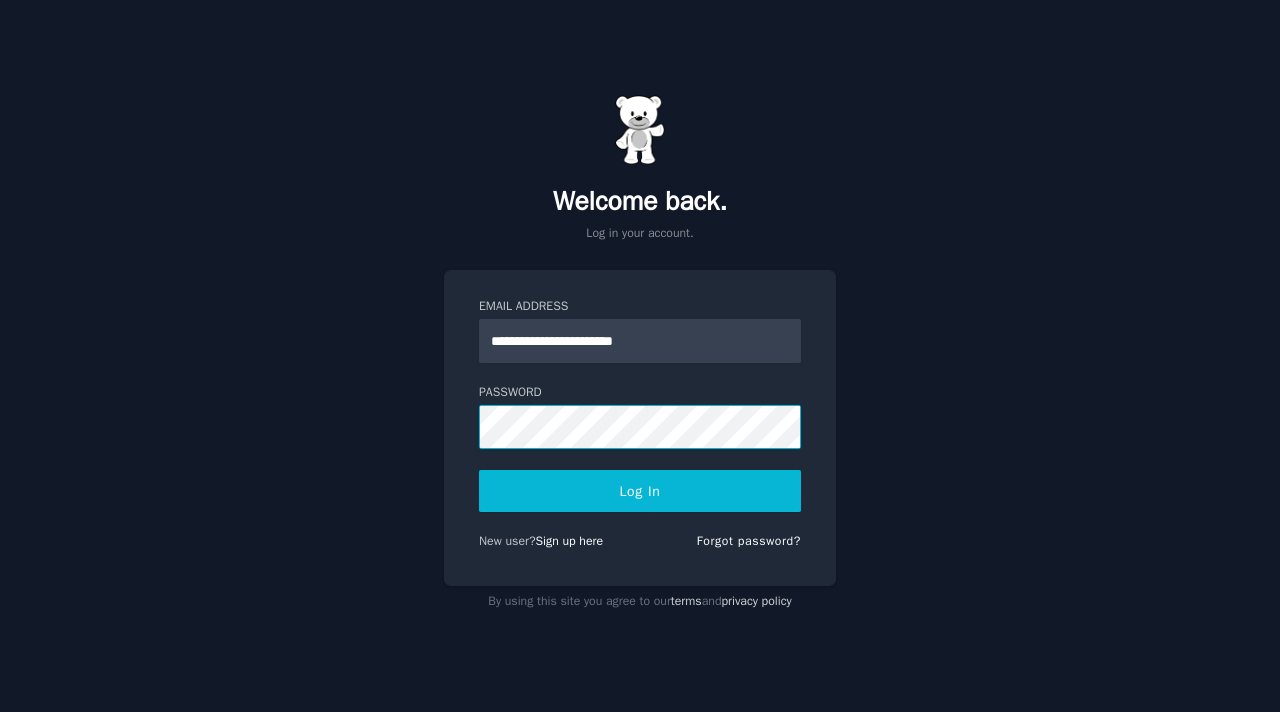 click on "Log In" at bounding box center (640, 491) 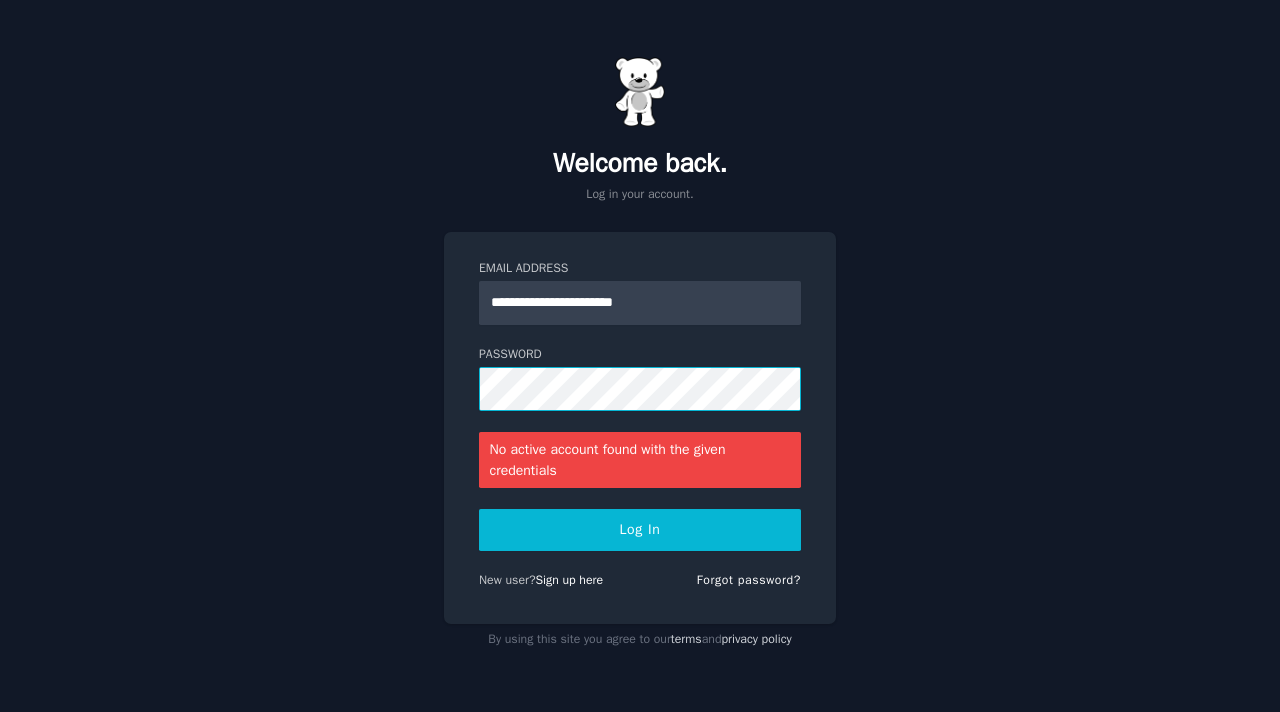 click on "**********" at bounding box center [640, 356] 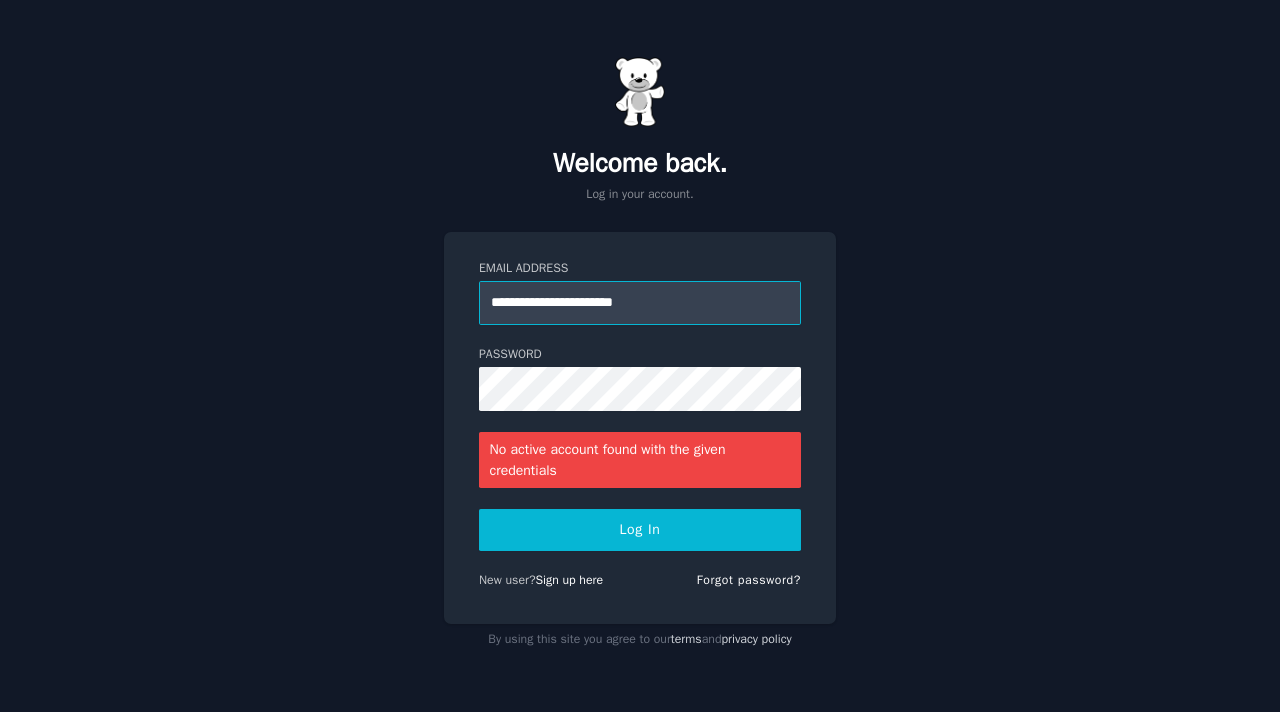 click on "**********" at bounding box center [640, 303] 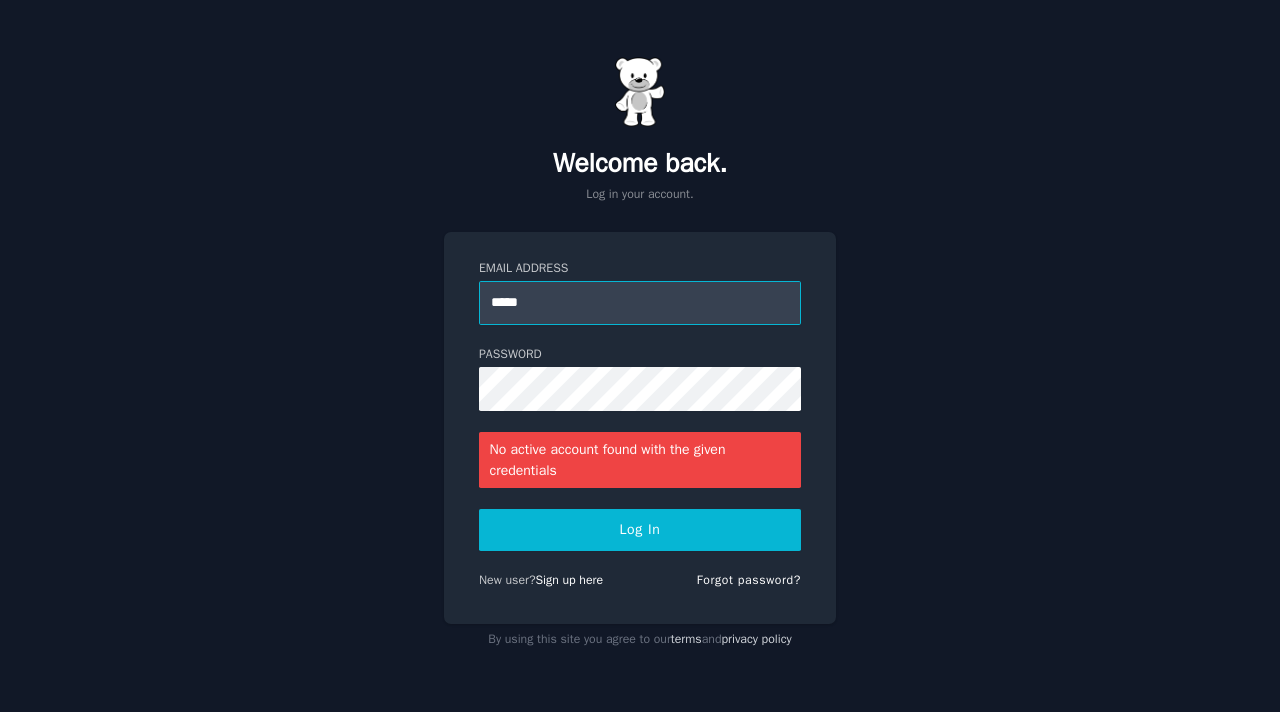 type on "**********" 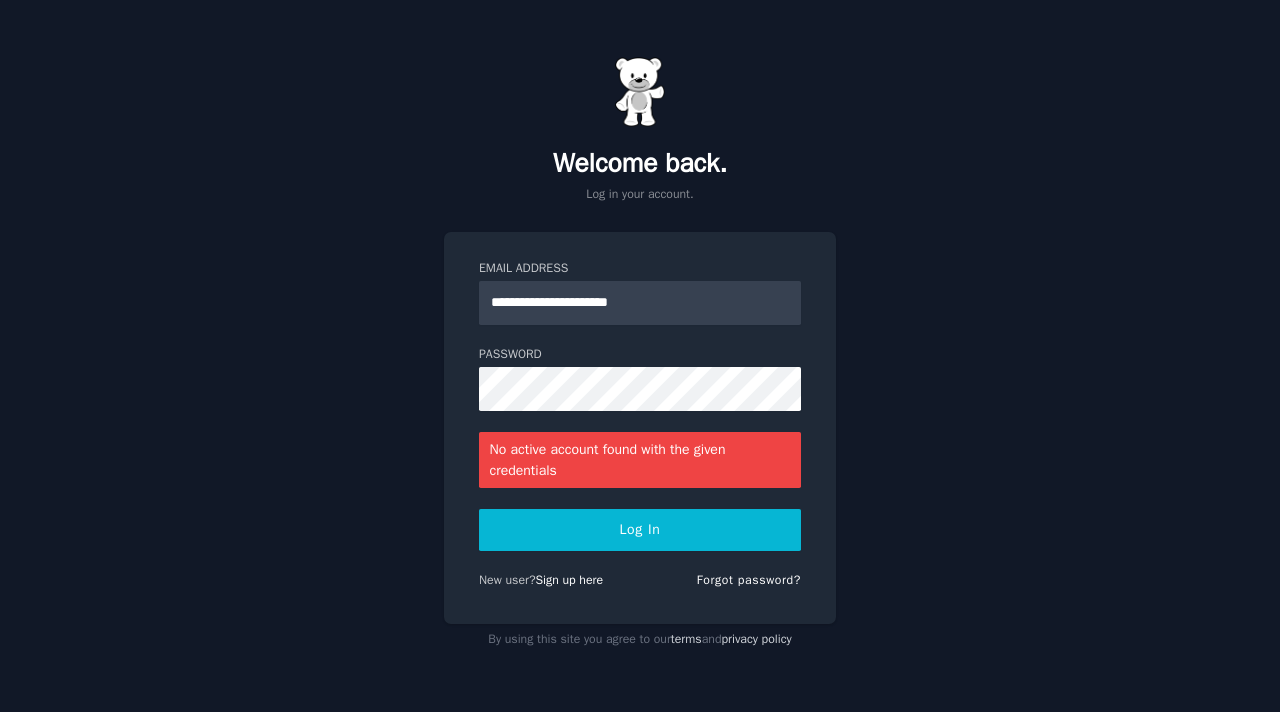 click on "Log In" at bounding box center (640, 530) 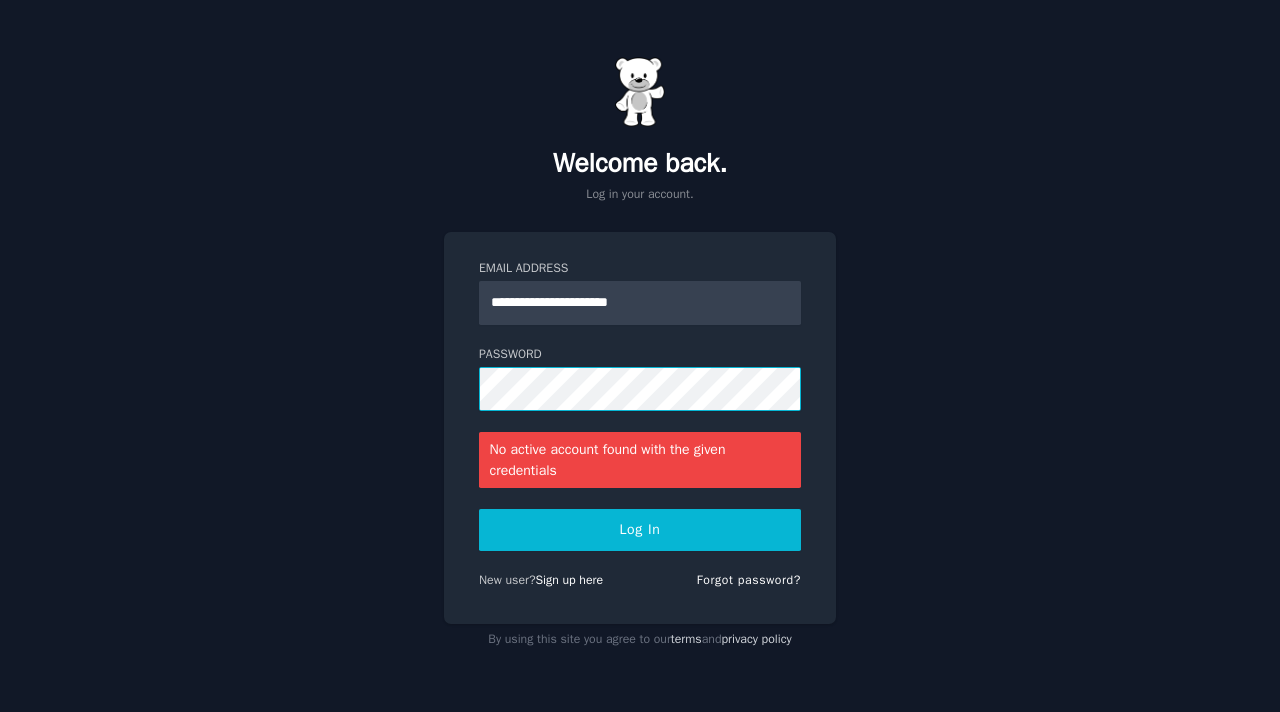 click on "**********" at bounding box center [640, 356] 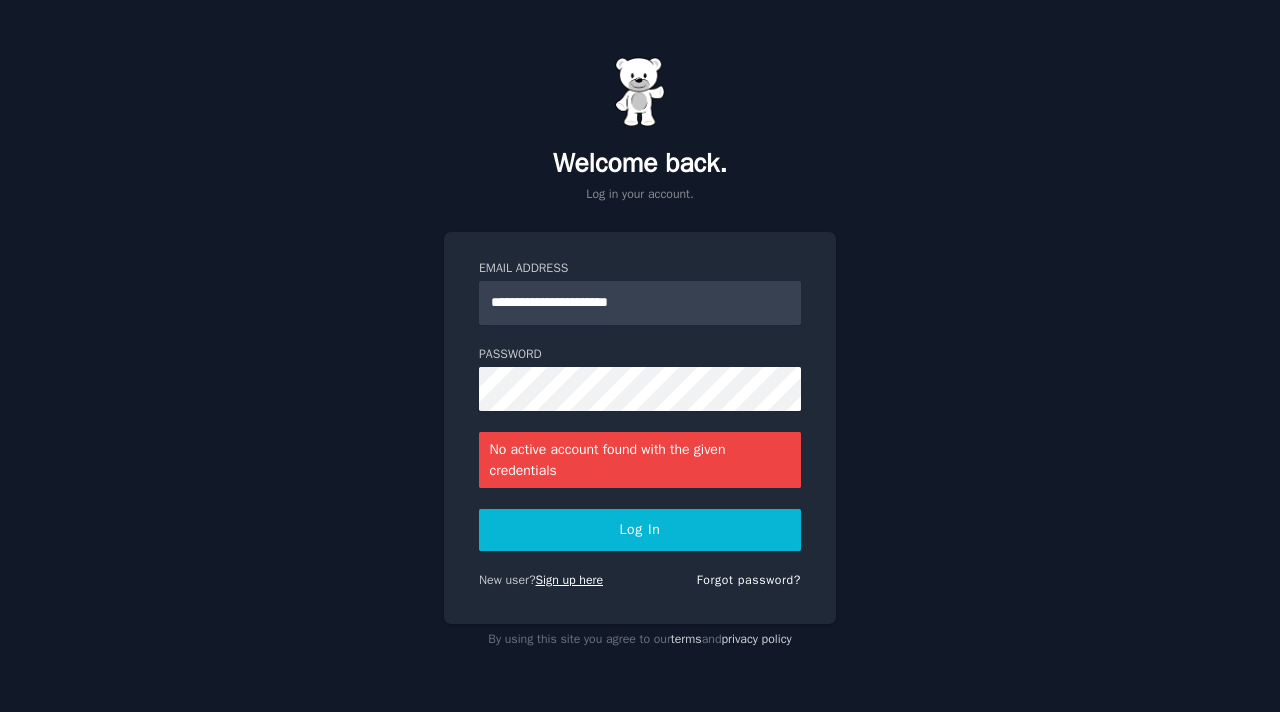 click on "Sign up here" at bounding box center [570, 580] 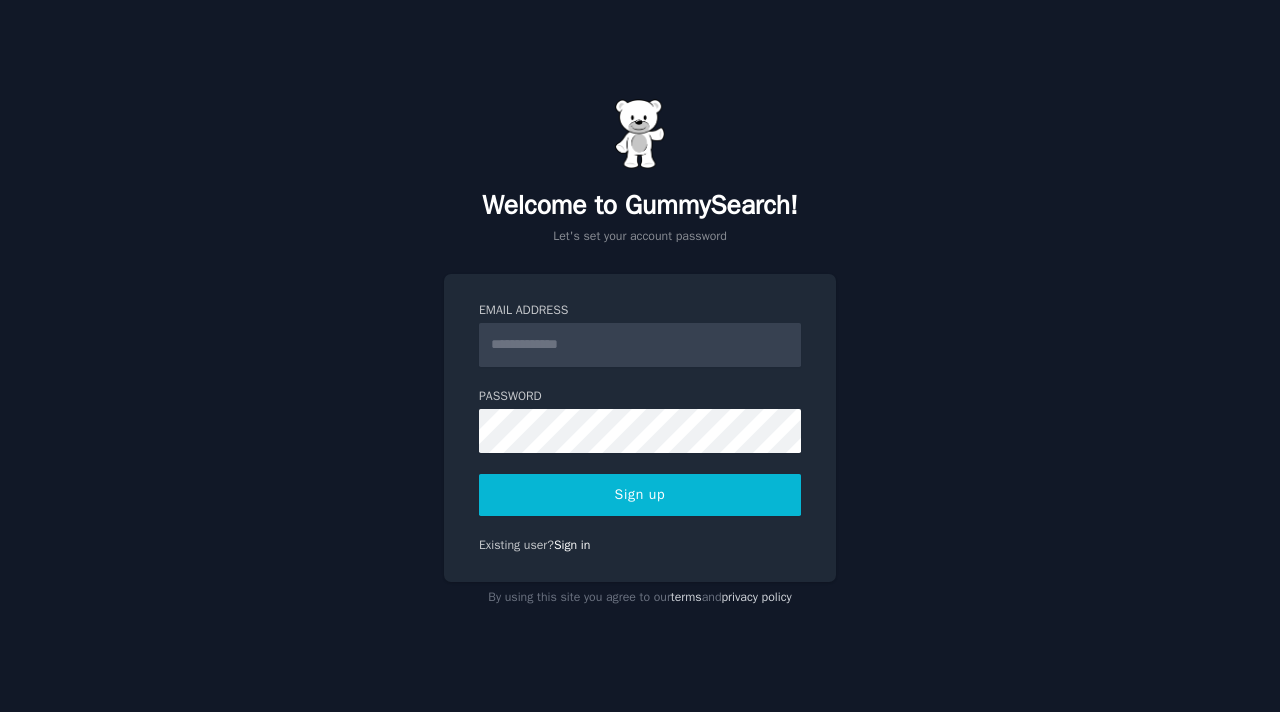 scroll, scrollTop: 0, scrollLeft: 0, axis: both 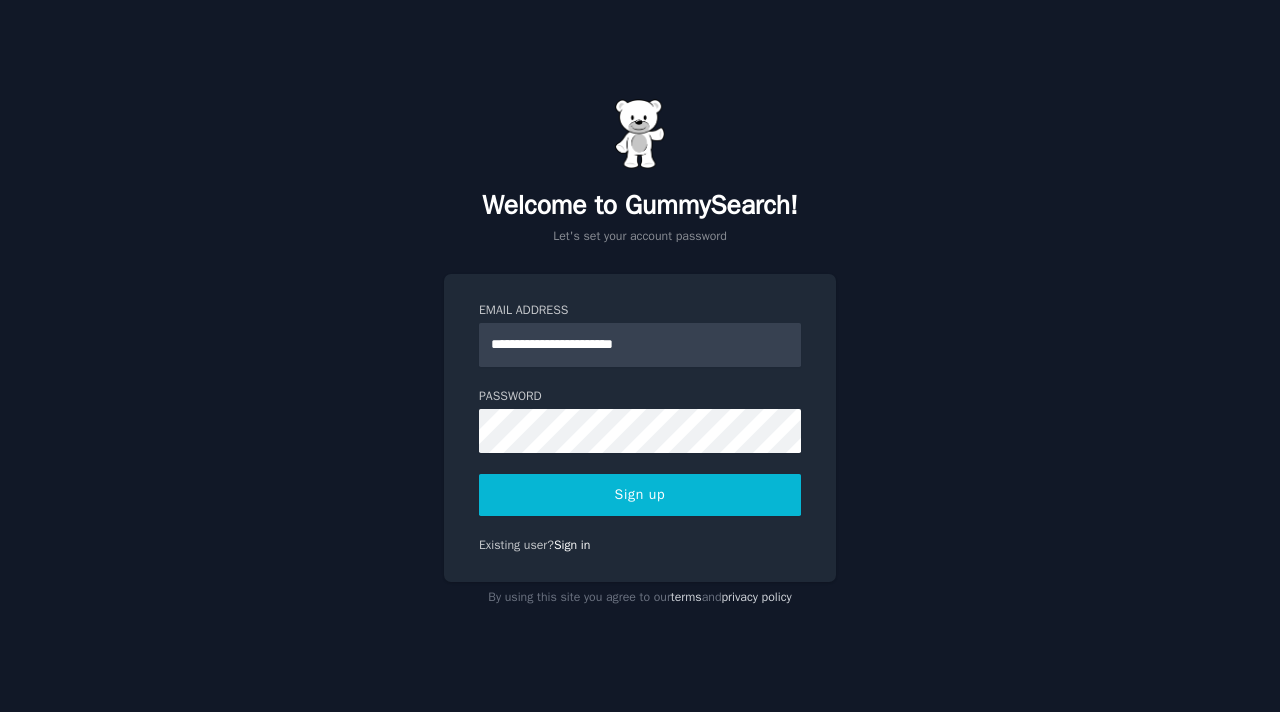 click on "Sign up" at bounding box center (640, 495) 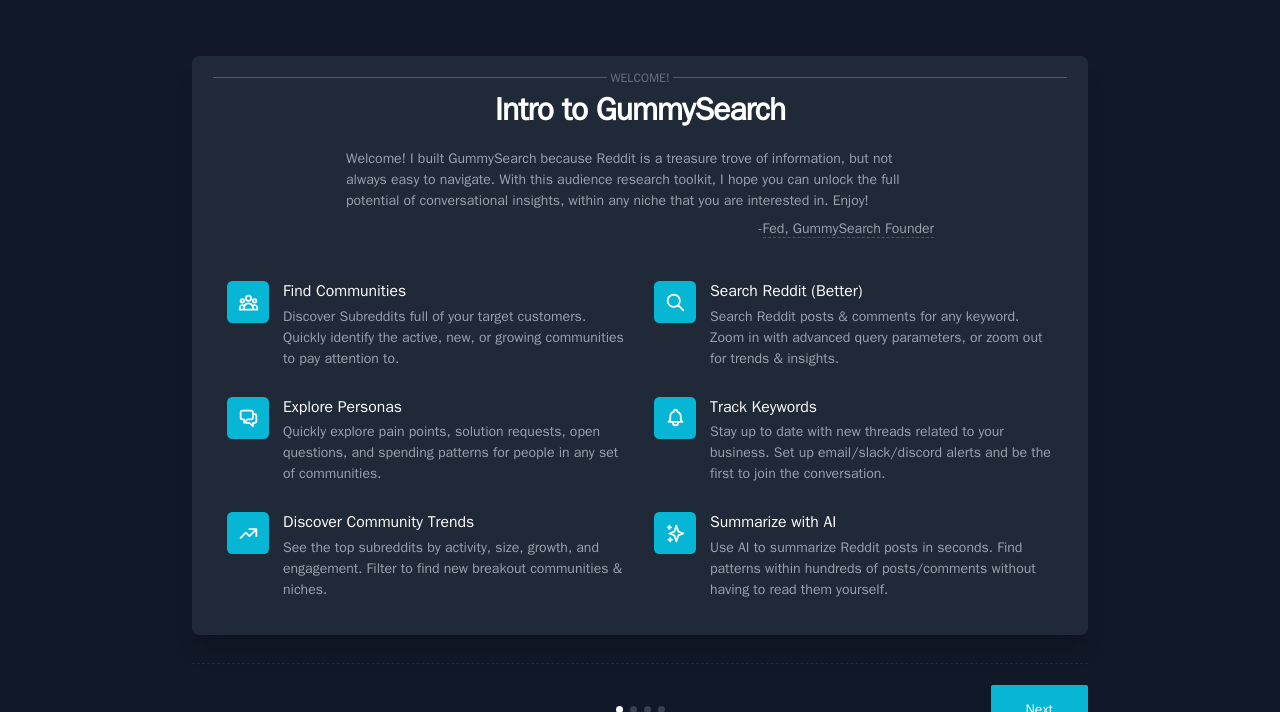 scroll, scrollTop: 0, scrollLeft: 0, axis: both 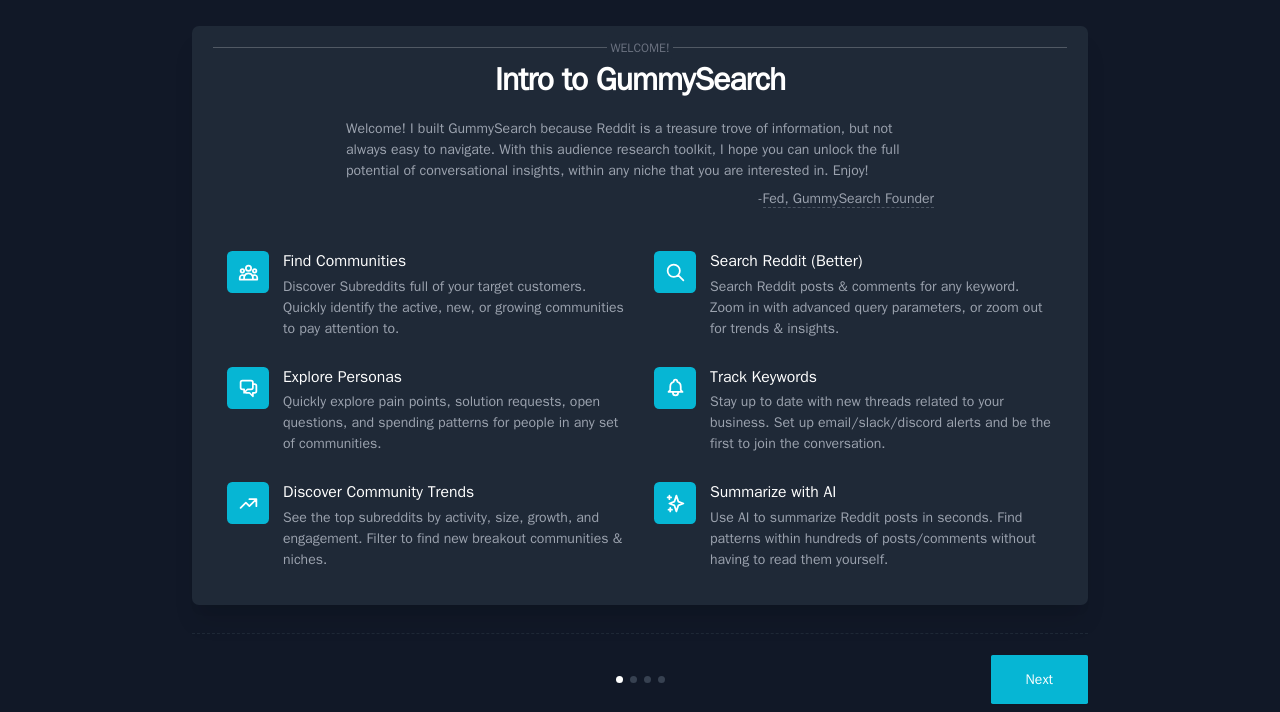 click on "Next" at bounding box center [1039, 679] 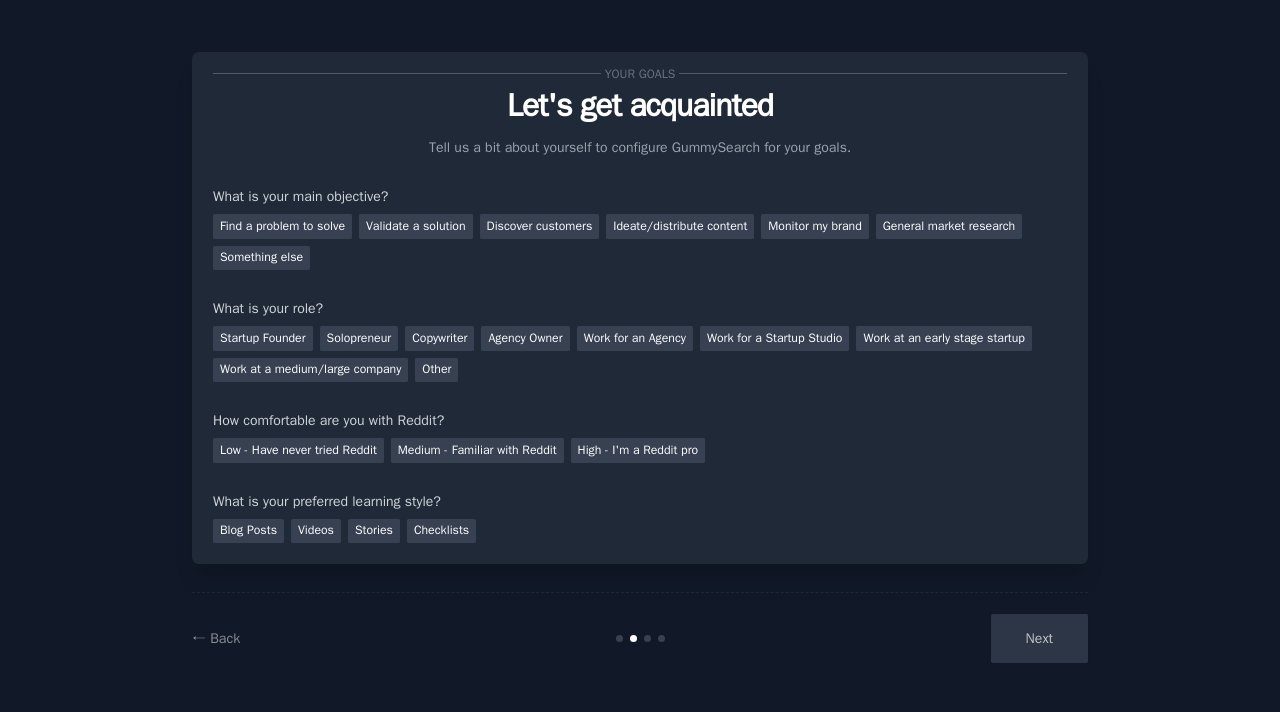 click on "Next" at bounding box center (938, 638) 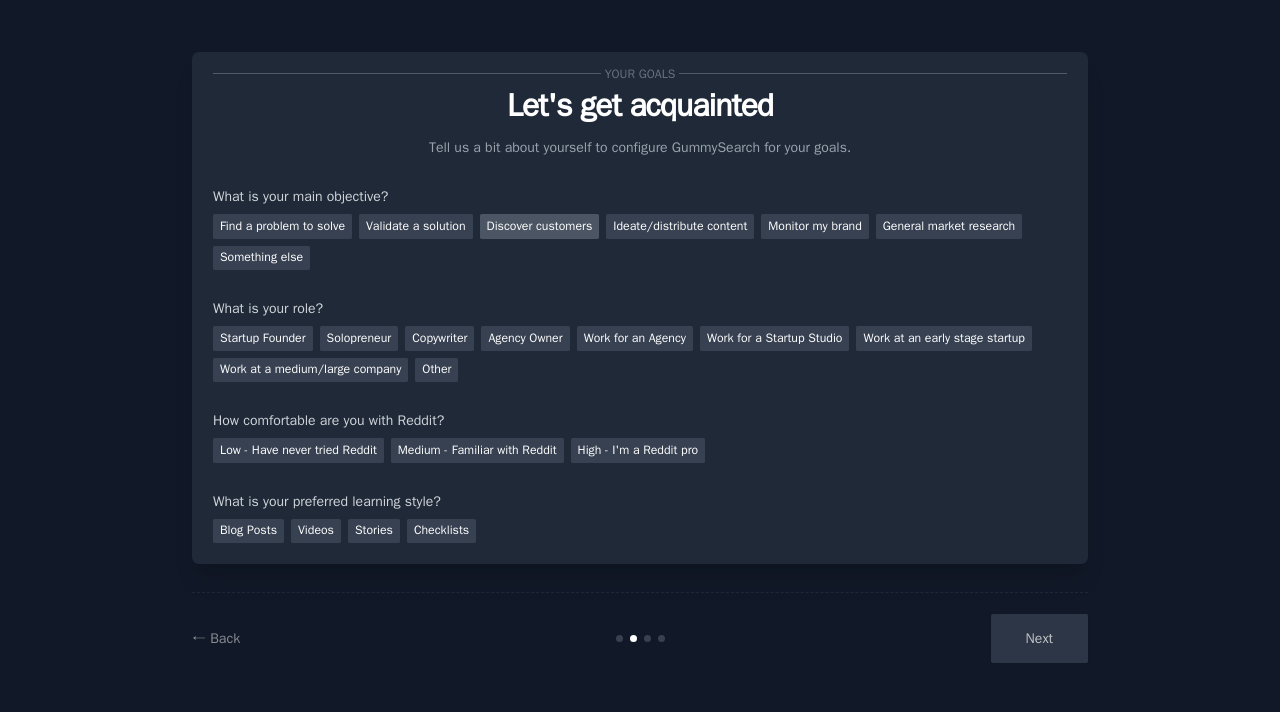 click on "Discover customers" at bounding box center (540, 226) 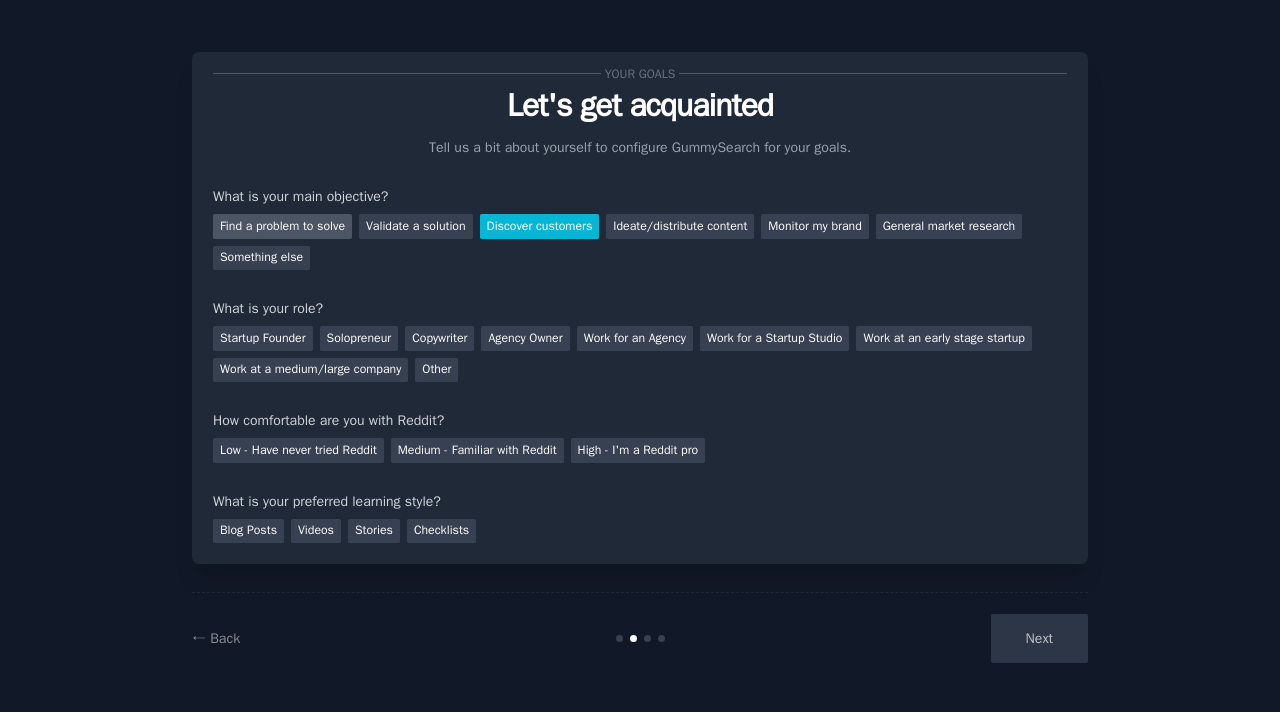 click on "Find a problem to solve" at bounding box center (282, 226) 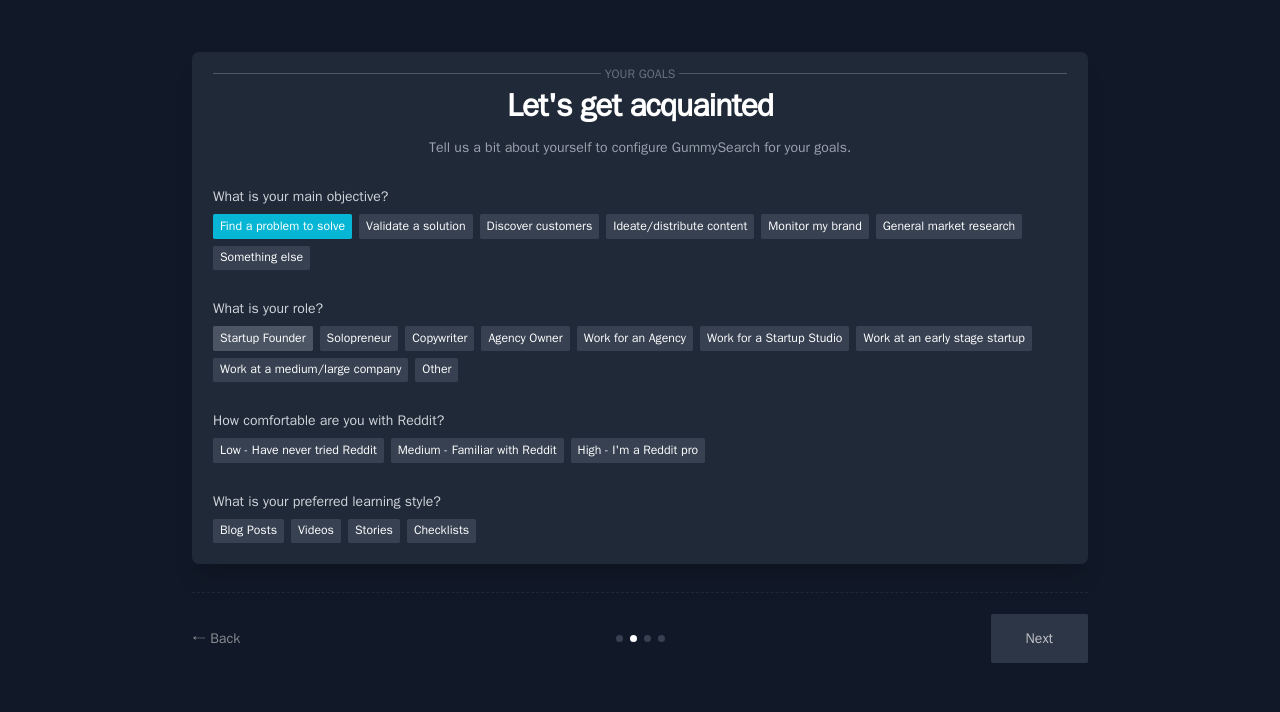 click on "Startup Founder" at bounding box center (263, 338) 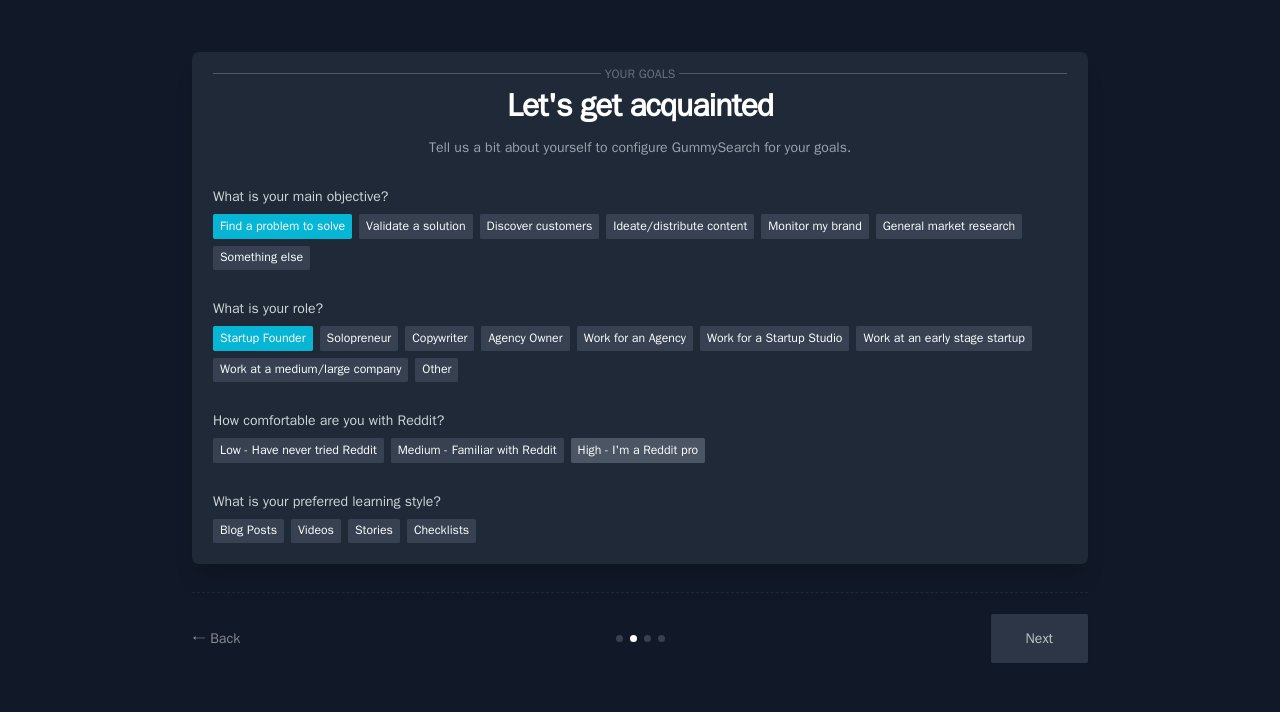click on "High - I'm a Reddit pro" at bounding box center [638, 450] 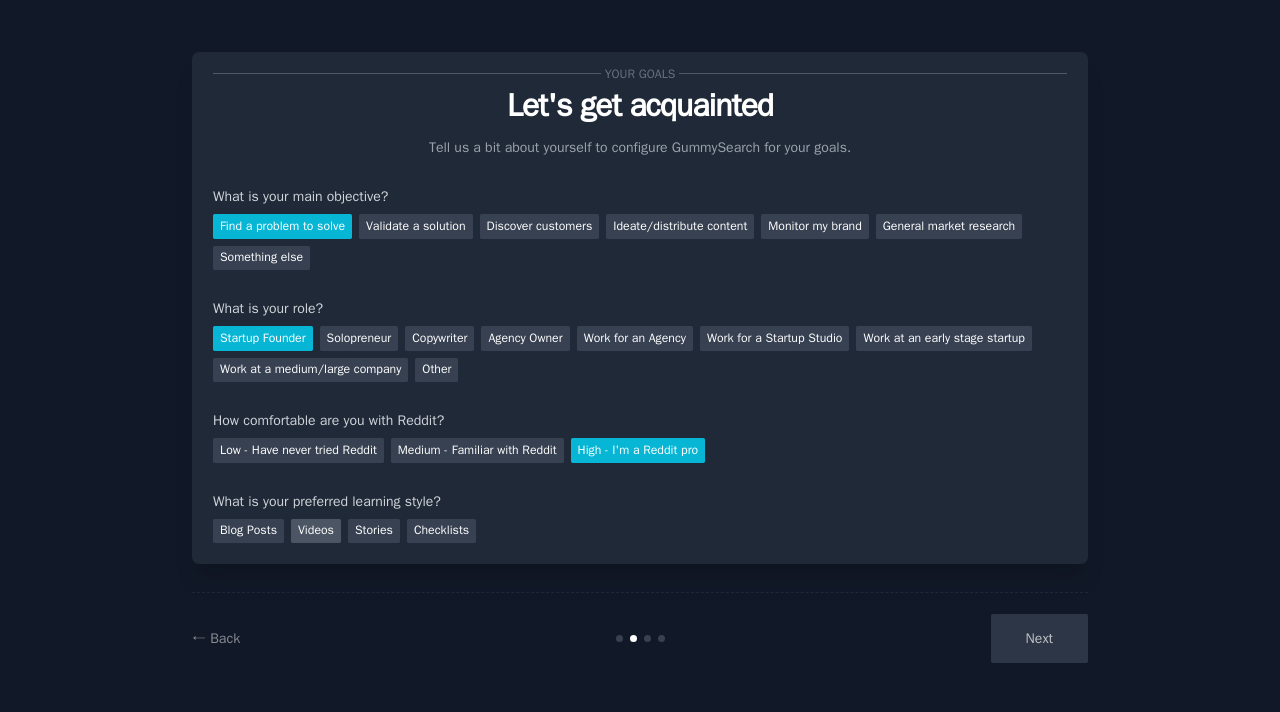 click on "Videos" at bounding box center [316, 531] 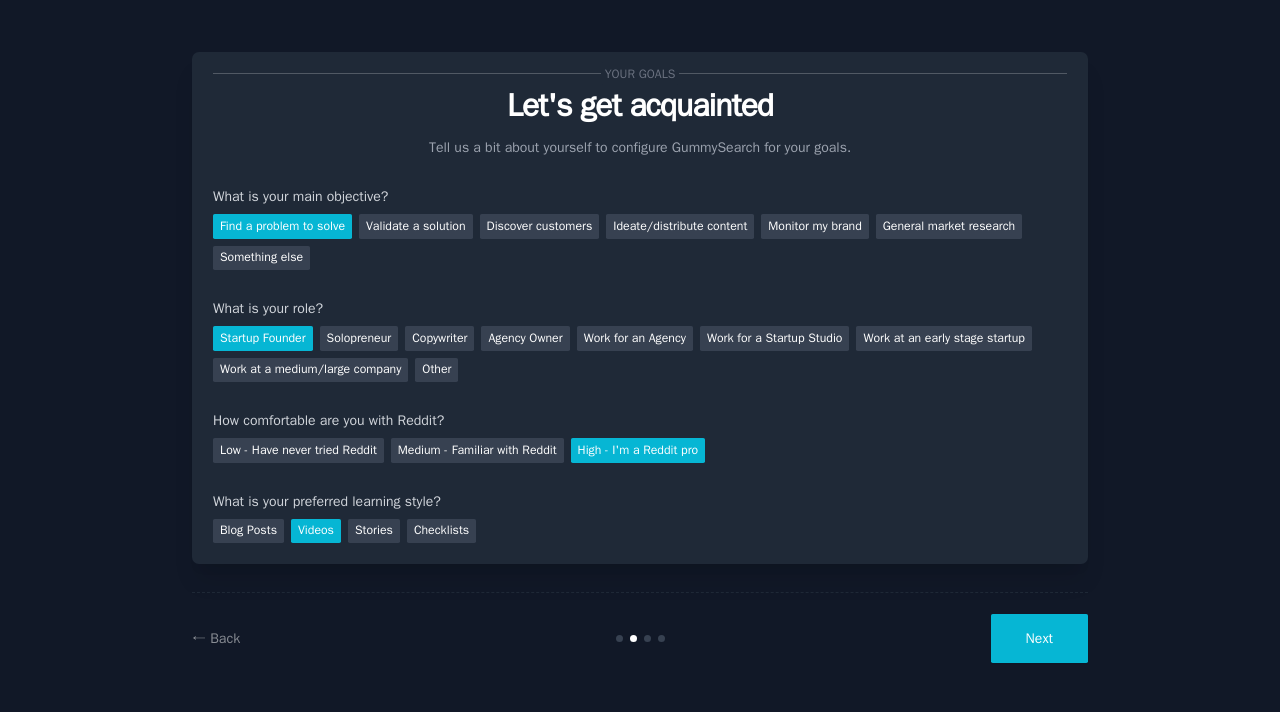 click on "Next" at bounding box center (1039, 638) 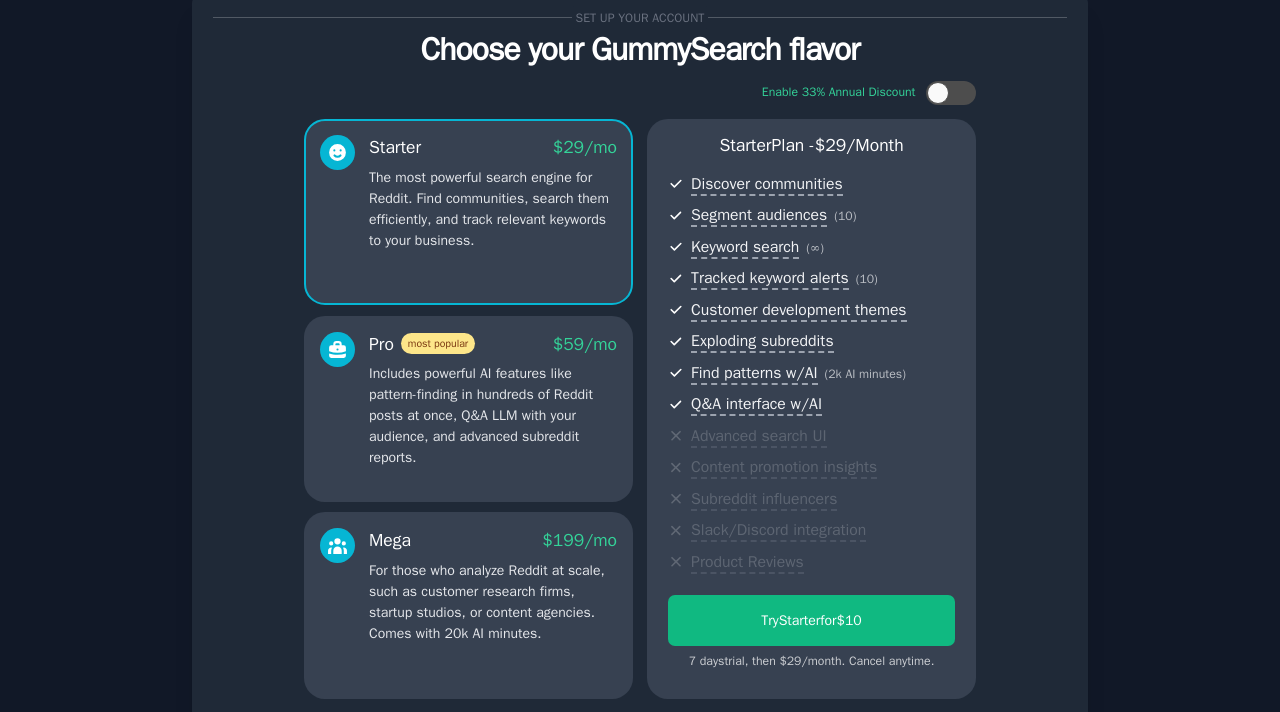 scroll, scrollTop: 94, scrollLeft: 0, axis: vertical 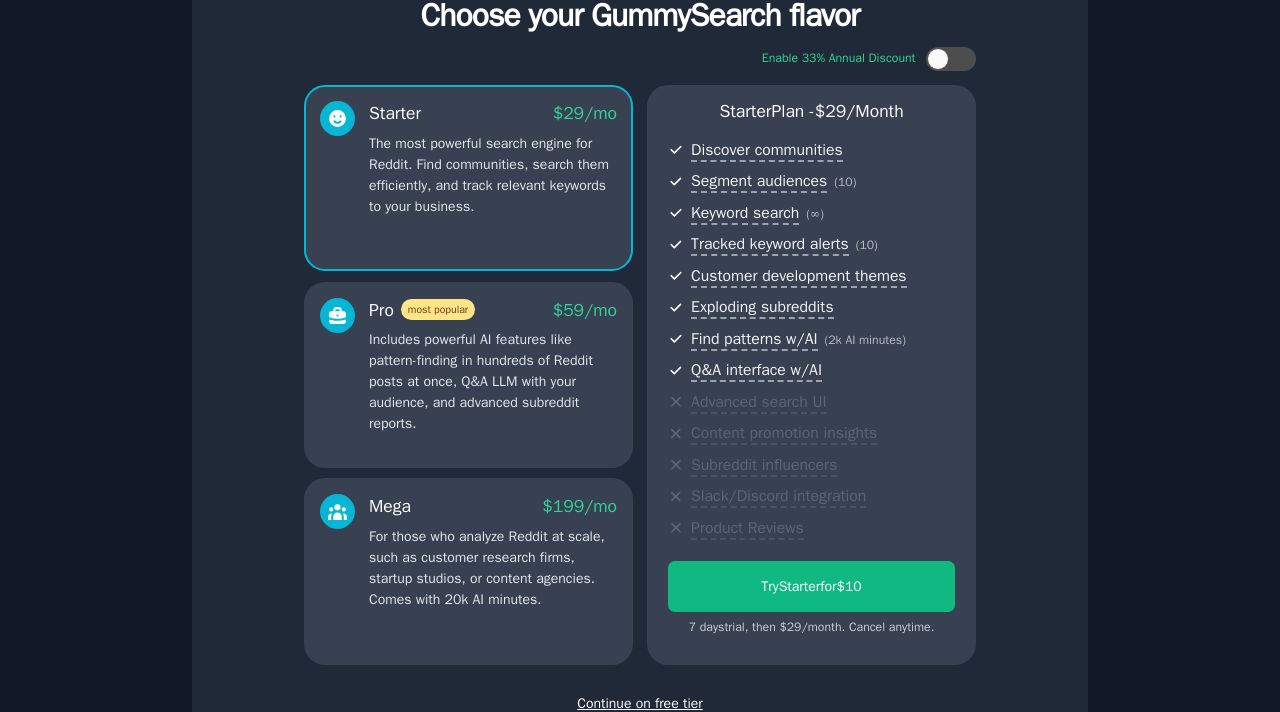 click on "Continue on free tier" at bounding box center [640, 703] 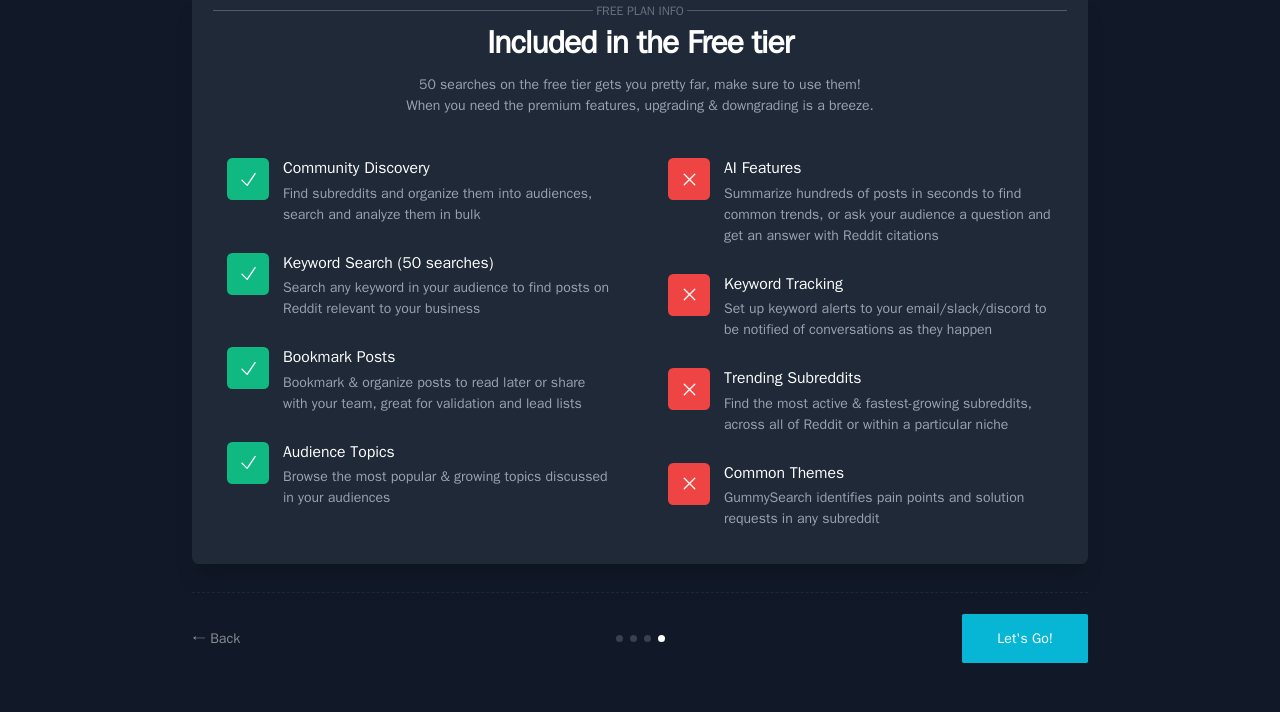 click on "Let's Go!" at bounding box center [1025, 638] 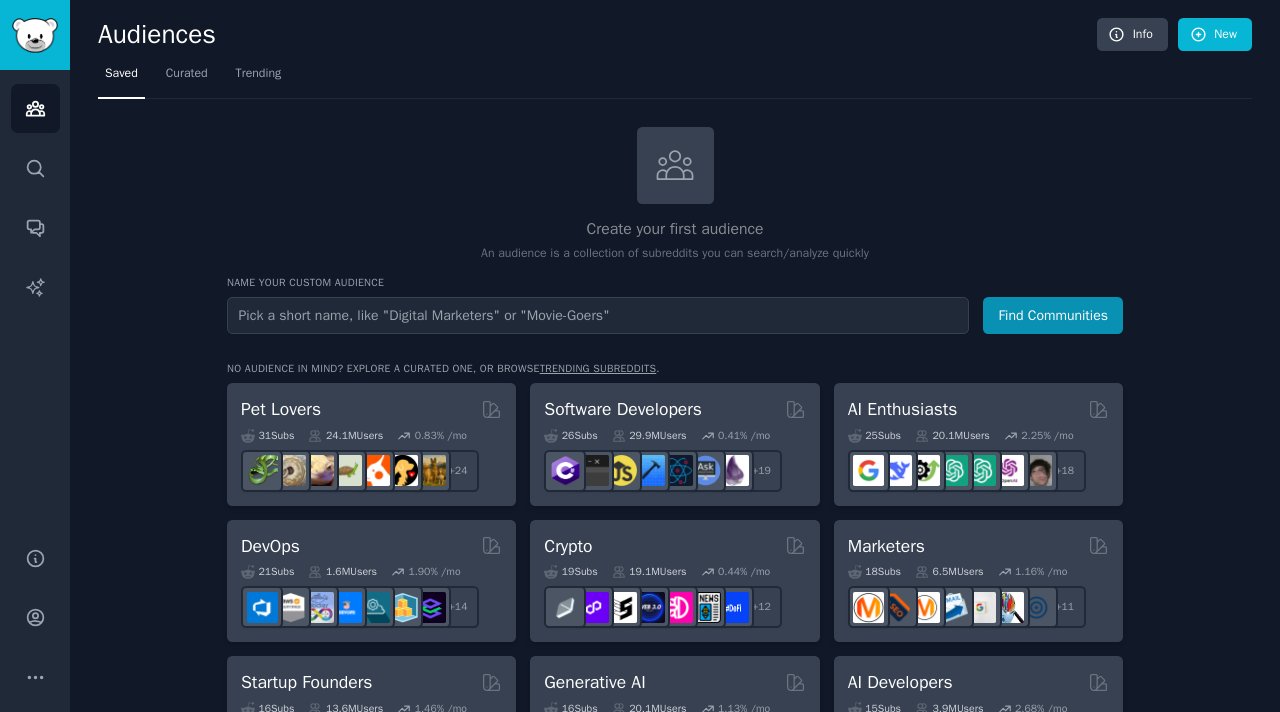 click at bounding box center [598, 315] 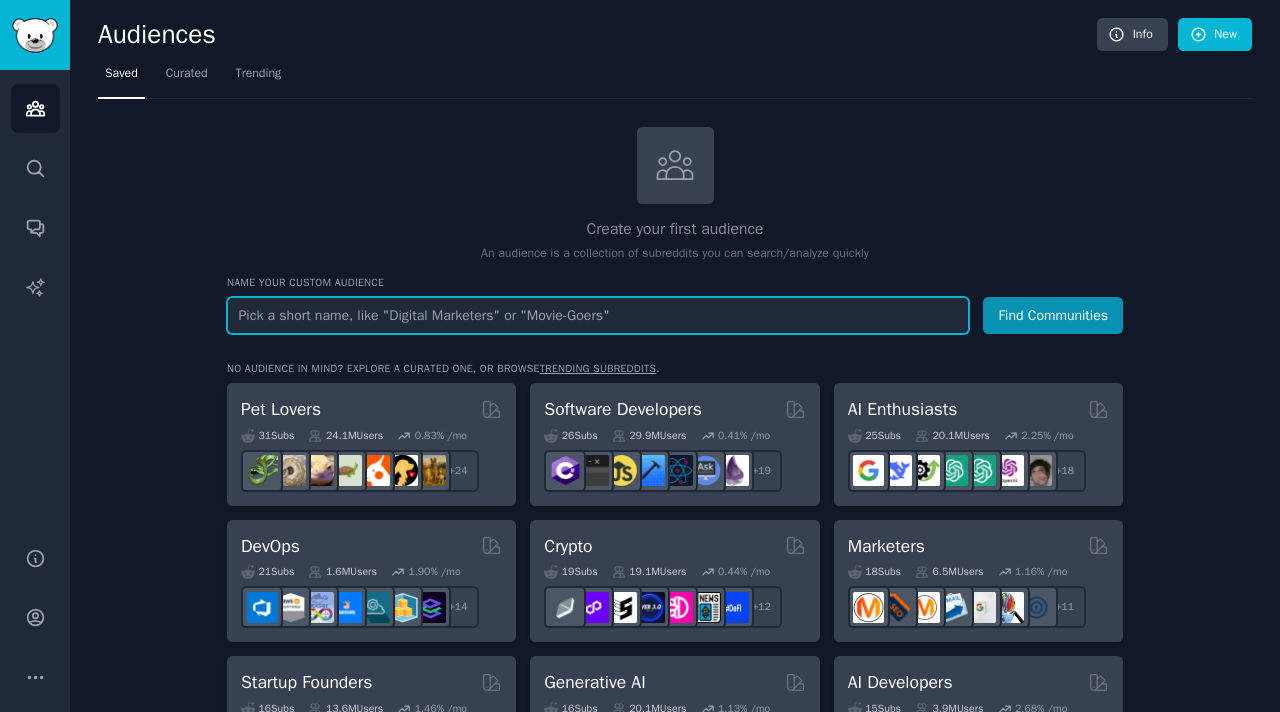 paste on "weedbiz" 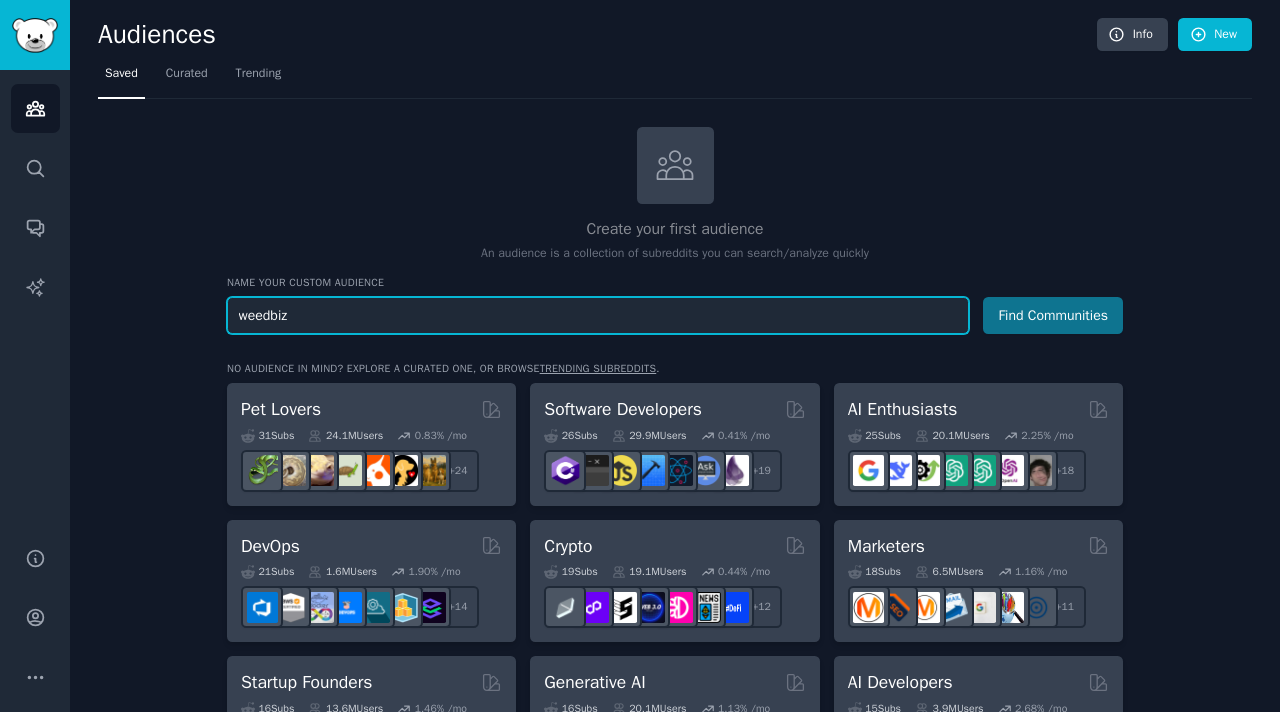 type on "weedbiz" 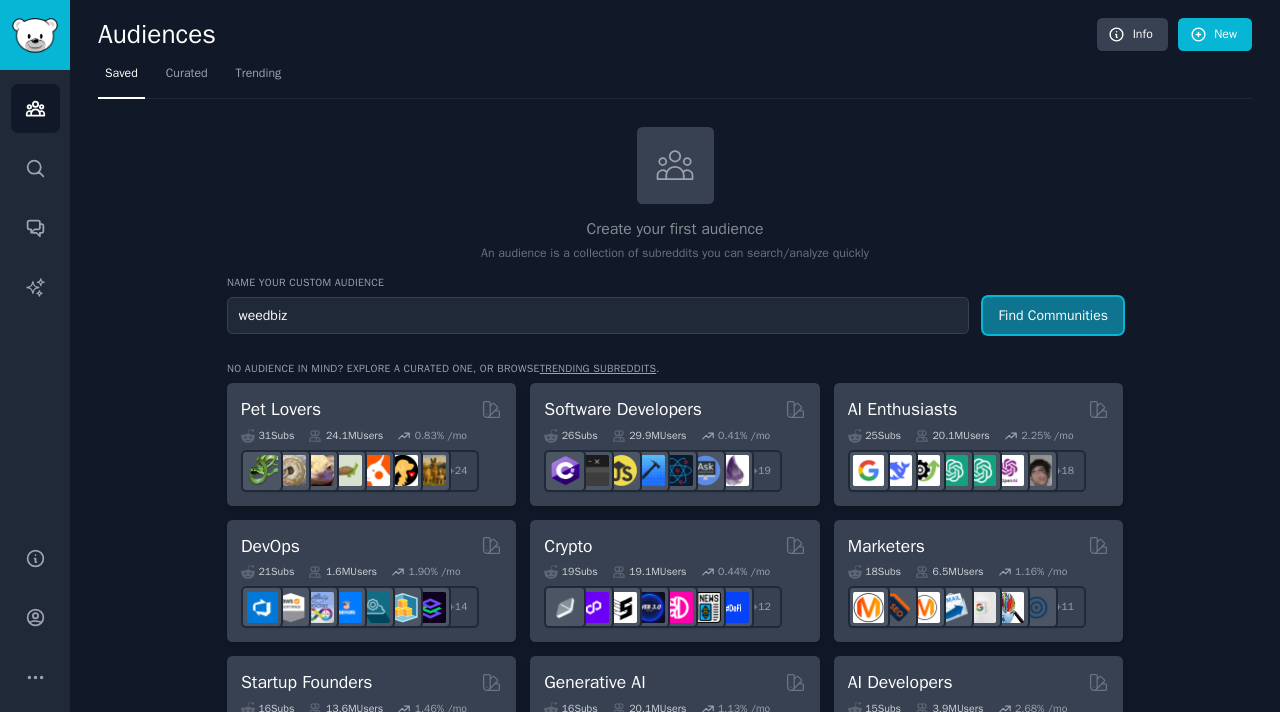 click on "Find Communities" at bounding box center [1053, 315] 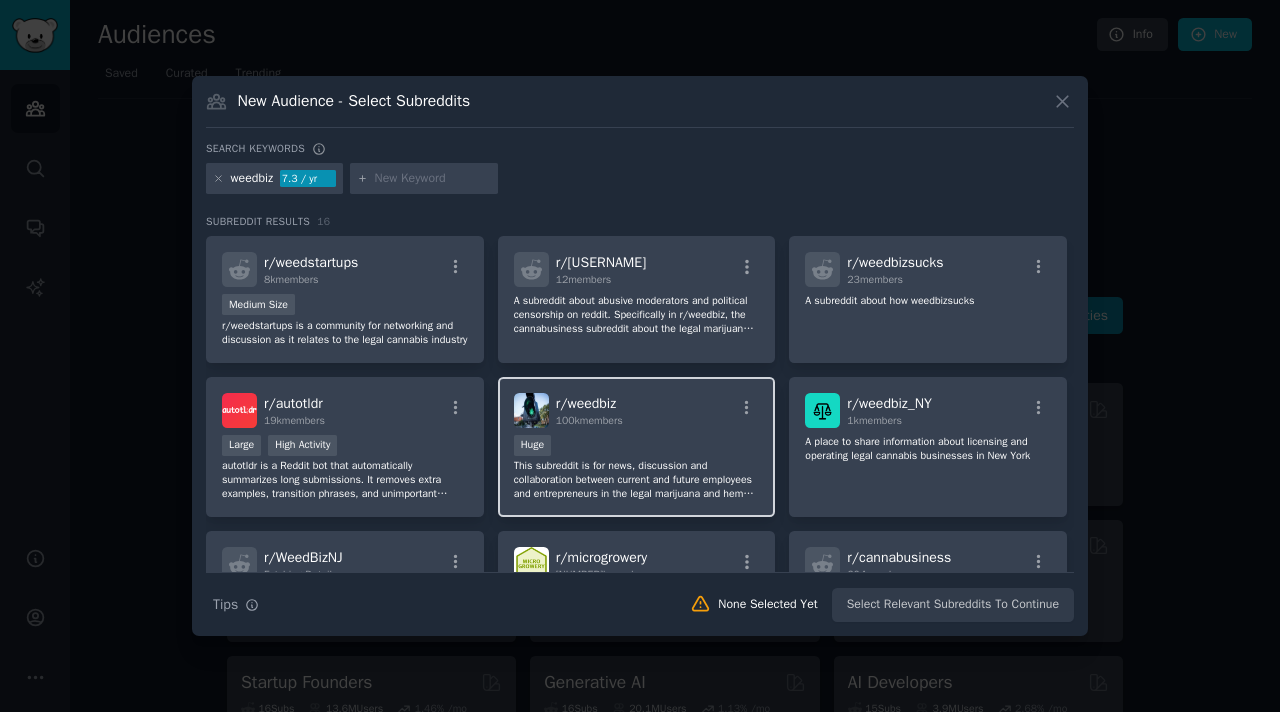 click on "Huge" at bounding box center (637, 447) 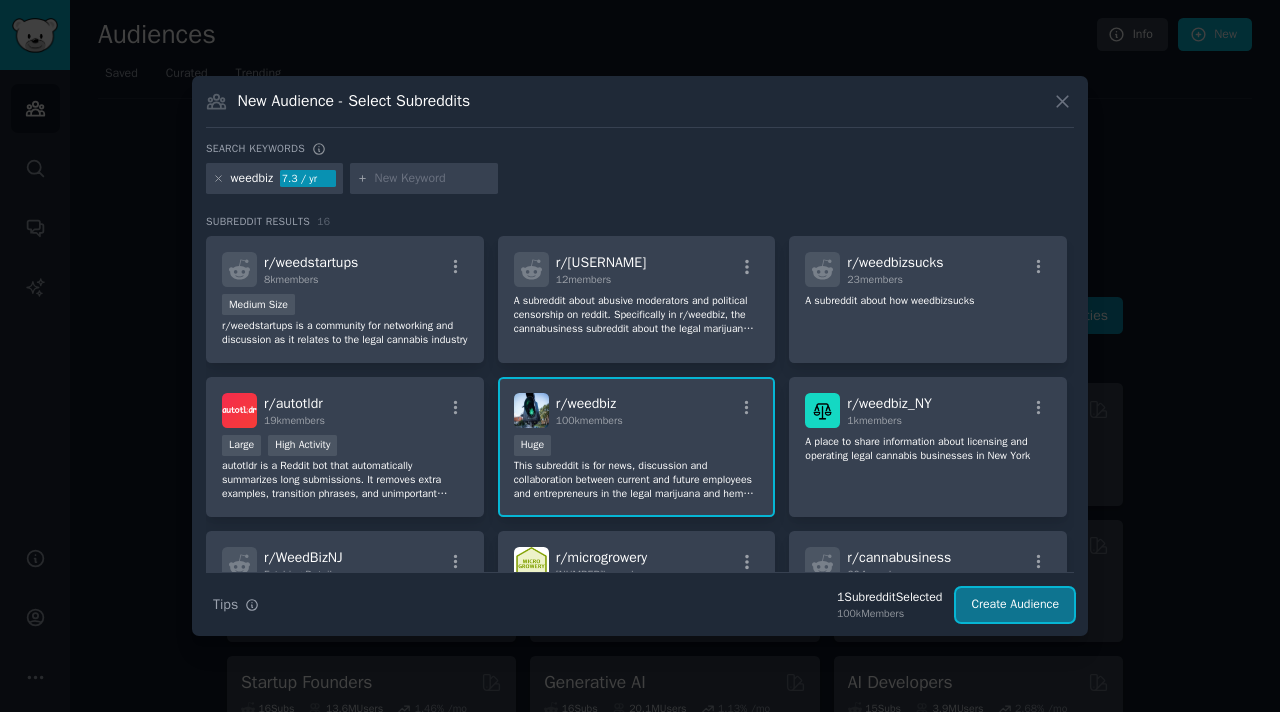 click on "Create Audience" at bounding box center (1015, 605) 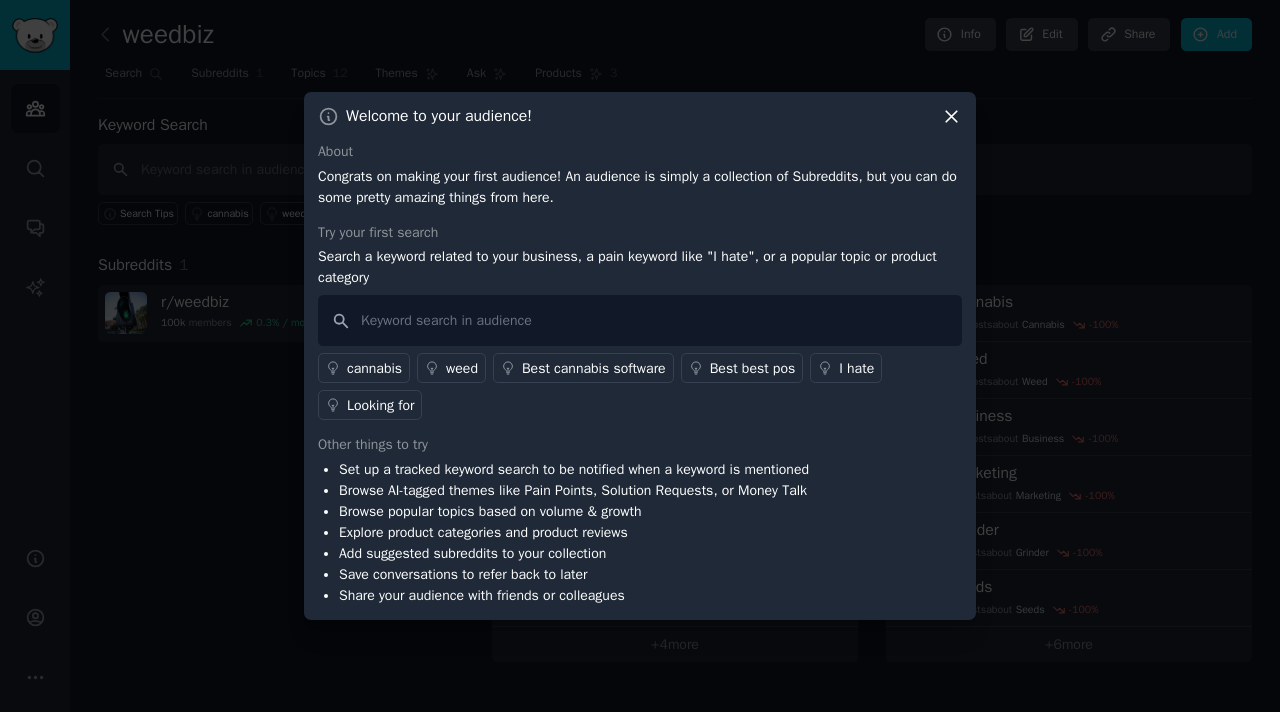 click on "Browse AI-tagged themes like Pain Points, Solution Requests, or Money Talk" at bounding box center [574, 490] 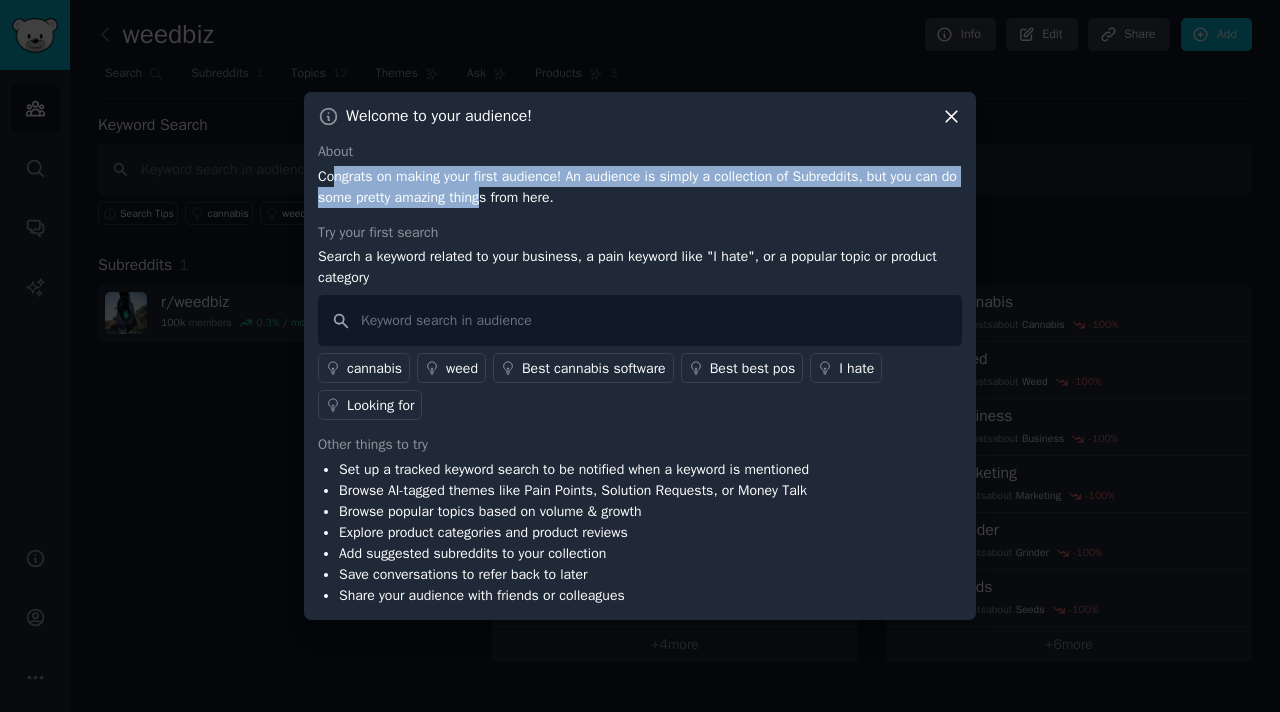 drag, startPoint x: 334, startPoint y: 178, endPoint x: 534, endPoint y: 190, distance: 200.35968 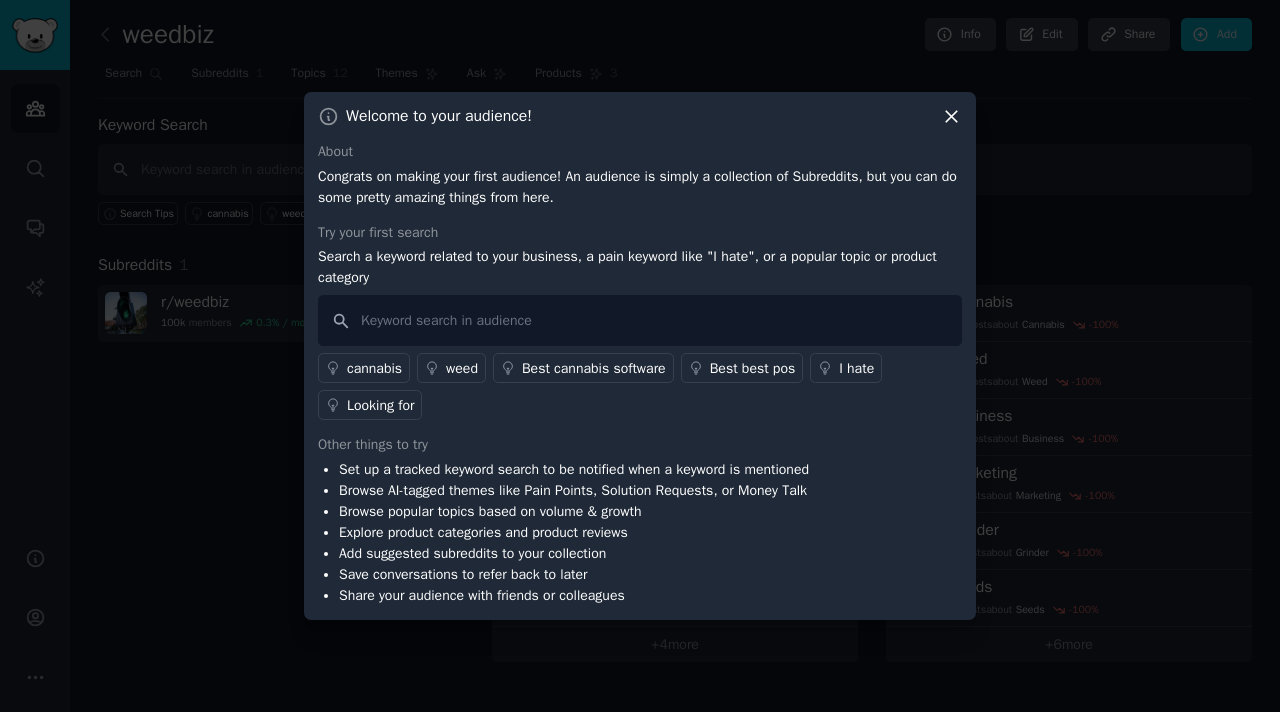 click 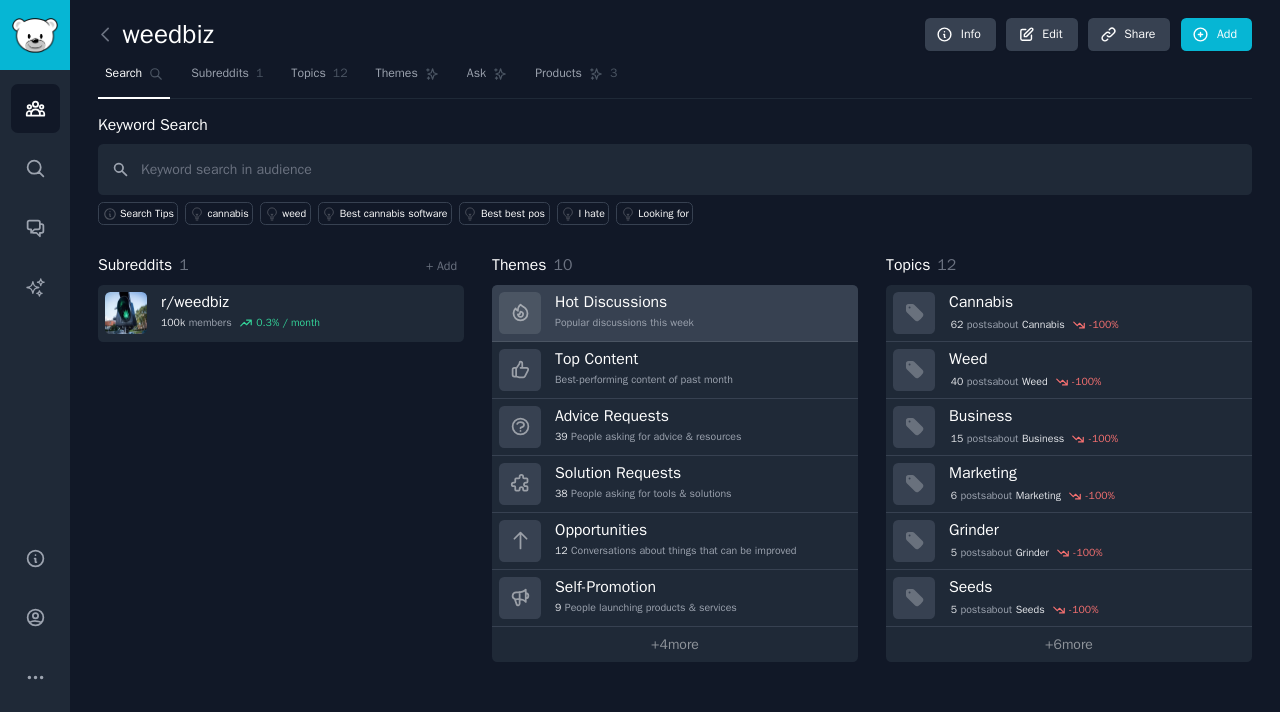 click on "Hot Discussions Popular discussions this week" at bounding box center (675, 313) 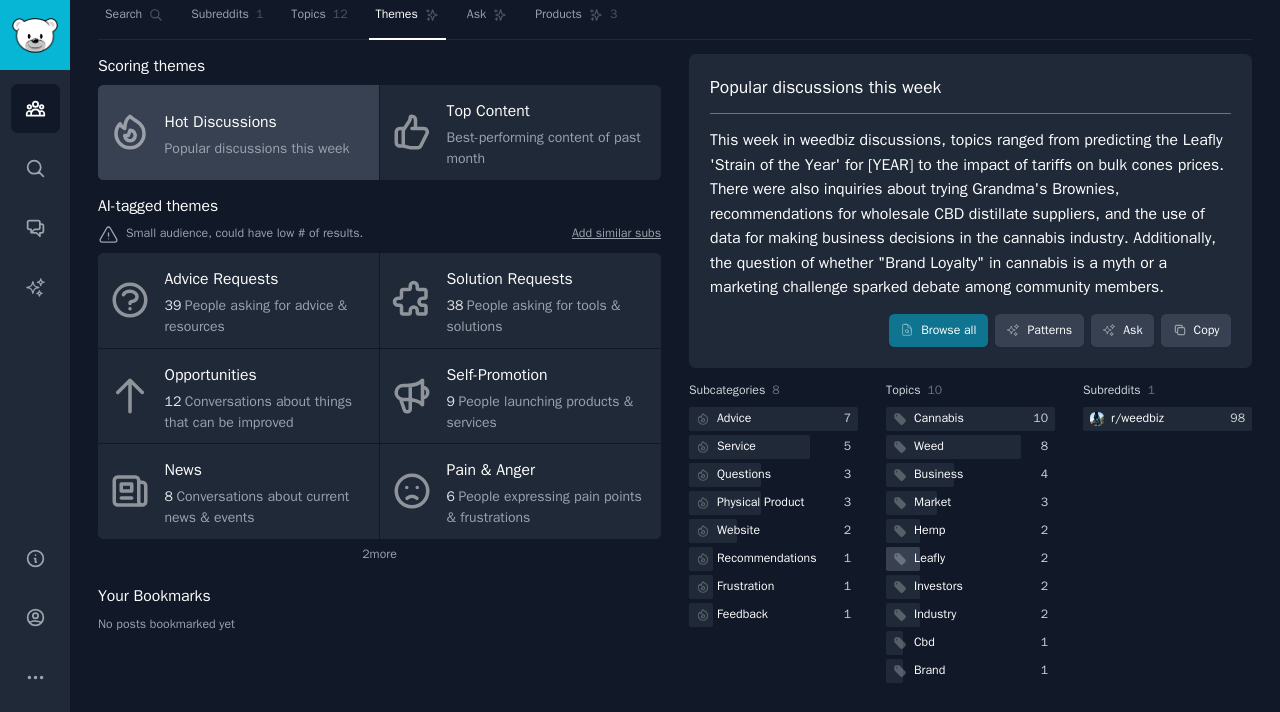 scroll, scrollTop: 60, scrollLeft: 0, axis: vertical 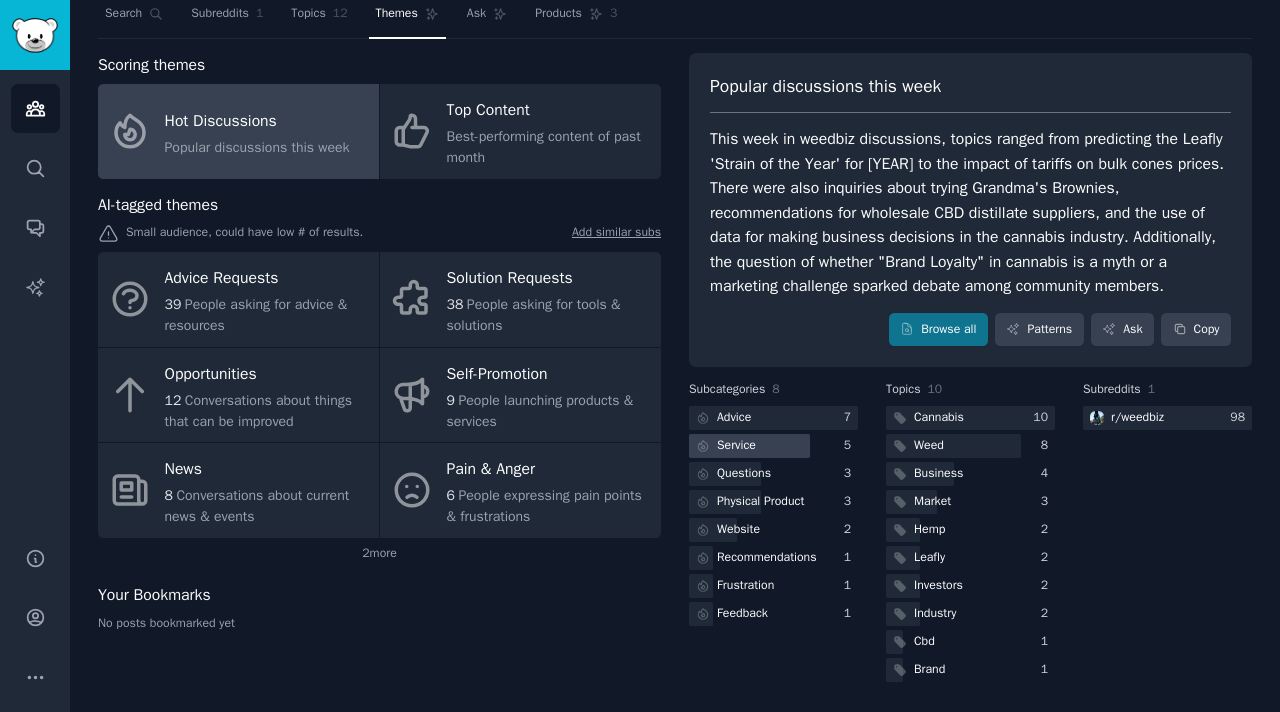 click at bounding box center (749, 446) 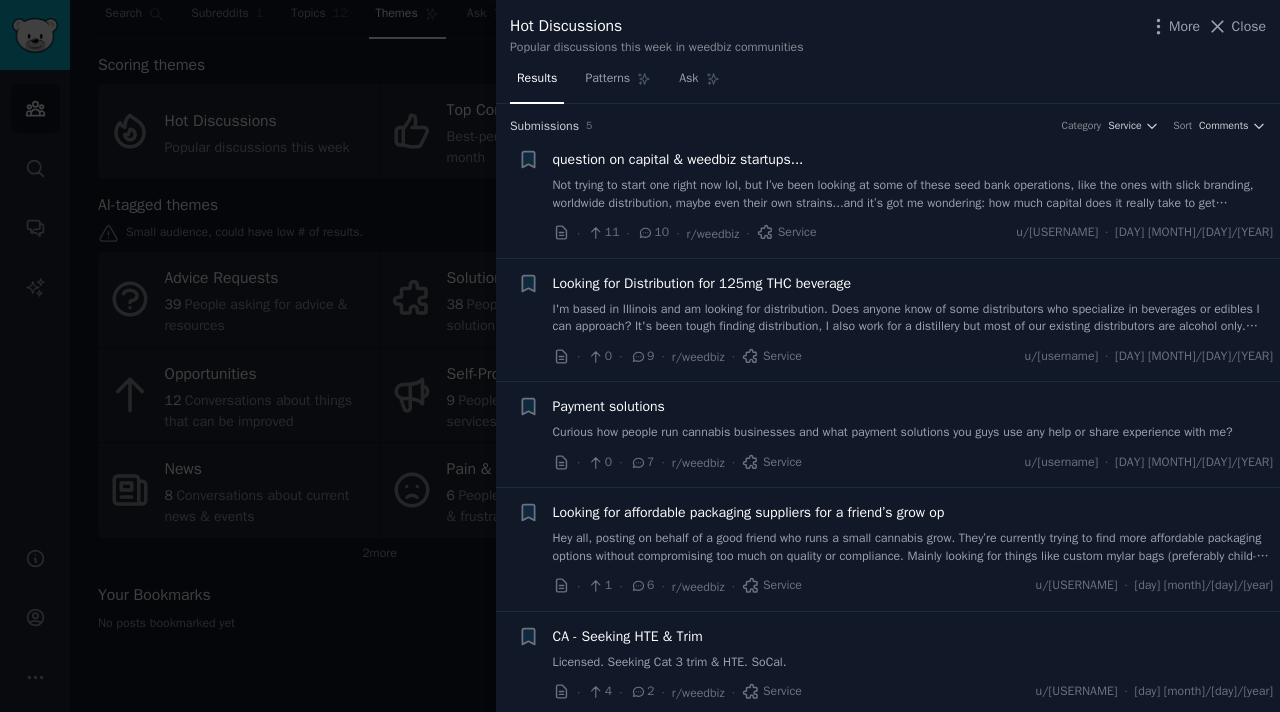 click on "Not trying to start one right now lol, but I’ve been looking at some of these seed bank operations, like the ones with slick branding, worldwide distribution, maybe even their own strains...and it’s got me wondering: how much capital does it really take to get something like that off the ground?
Like are we talking 5 figures if you bootstrap it? Or are most of these $250K+ up front kind of plays? Just from the looks of some of these bigger names, there’s land, licensing, breeder relationships, packaging, shipping infrastructure, maybe legal/IP costs... and that’s before you even make a sale.
Would love to hear from people who’ve actually started something in the space (or tried to). Even if you're not comfortable sharing exact numbers...
Also, if any big weedbiz owners or seed bank folks are lurking... 👀 How’d you get started? Loans? Friends/family money? Investors?
Really just trying to learn, so all insights welcome ... big or small scale" at bounding box center (913, 194) 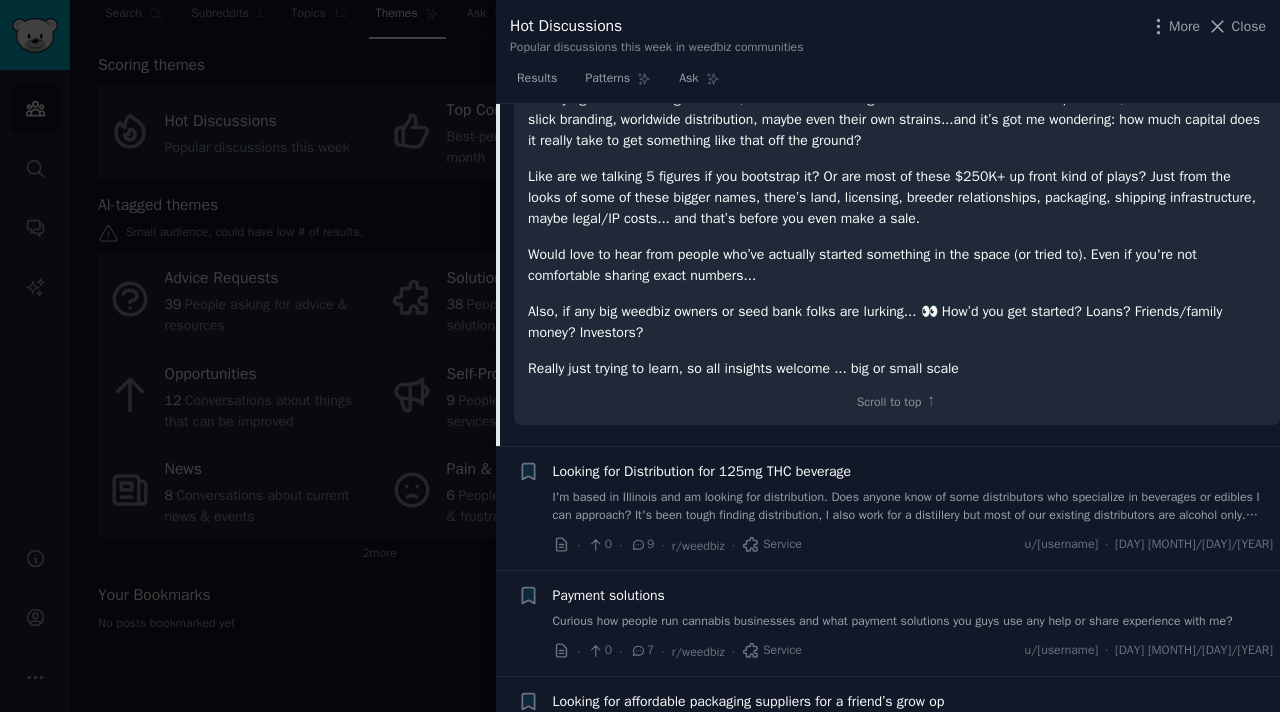 scroll, scrollTop: 269, scrollLeft: 0, axis: vertical 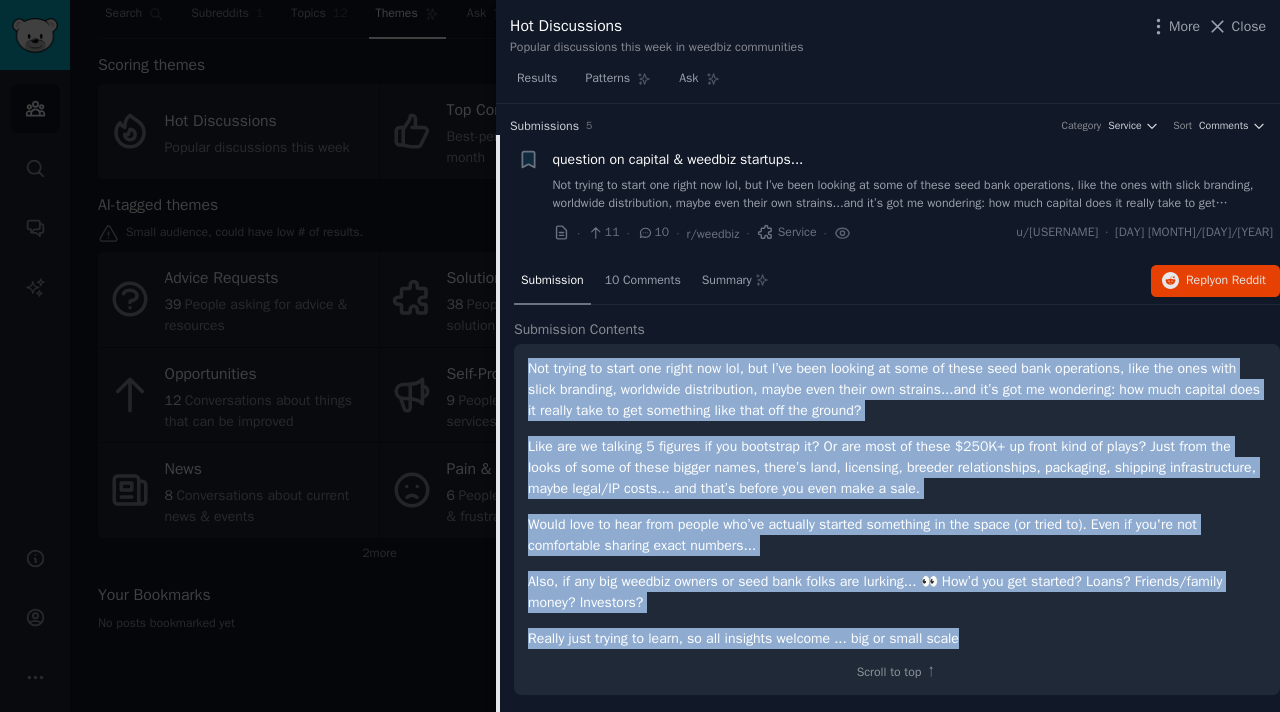 drag, startPoint x: 988, startPoint y: 372, endPoint x: 691, endPoint y: 377, distance: 297.04208 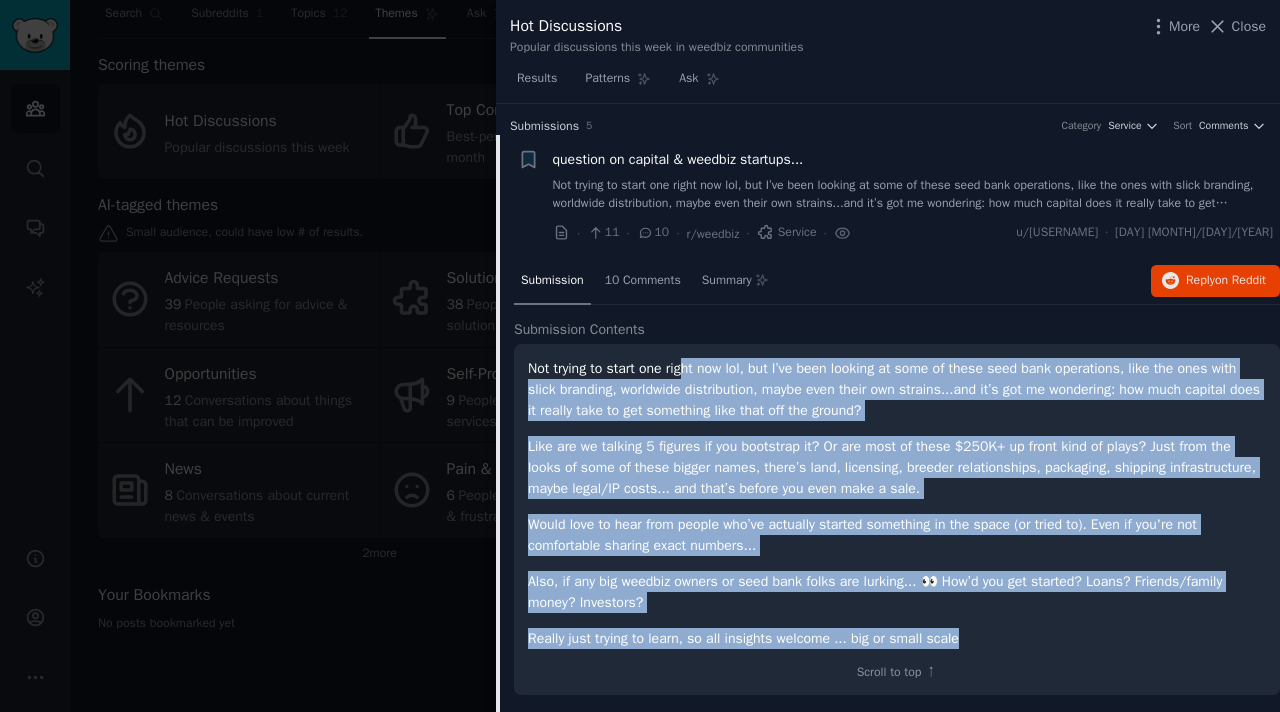 click on "Not trying to start one right now lol, but I’ve been looking at some of these seed bank operations, like the ones with slick branding, worldwide distribution, maybe even their own strains...and it’s got me wondering: how much capital does it really take to get something like that off the ground?
Like are we talking 5 figures if you bootstrap it? Or are most of these $250K+ up front kind of plays? Just from the looks of some of these bigger names, there’s land, licensing, breeder relationships, packaging, shipping infrastructure, maybe legal/IP costs... and that’s before you even make a sale.
Would love to hear from people who’ve actually started something in the space (or tried to). Even if you're not comfortable sharing exact numbers...
Also, if any big weedbiz owners or seed bank folks are lurking... 👀 How’d you get started? Loans? Friends/family money? Investors?
Really just trying to learn, so all insights welcome ... big or small scale" at bounding box center [897, 503] 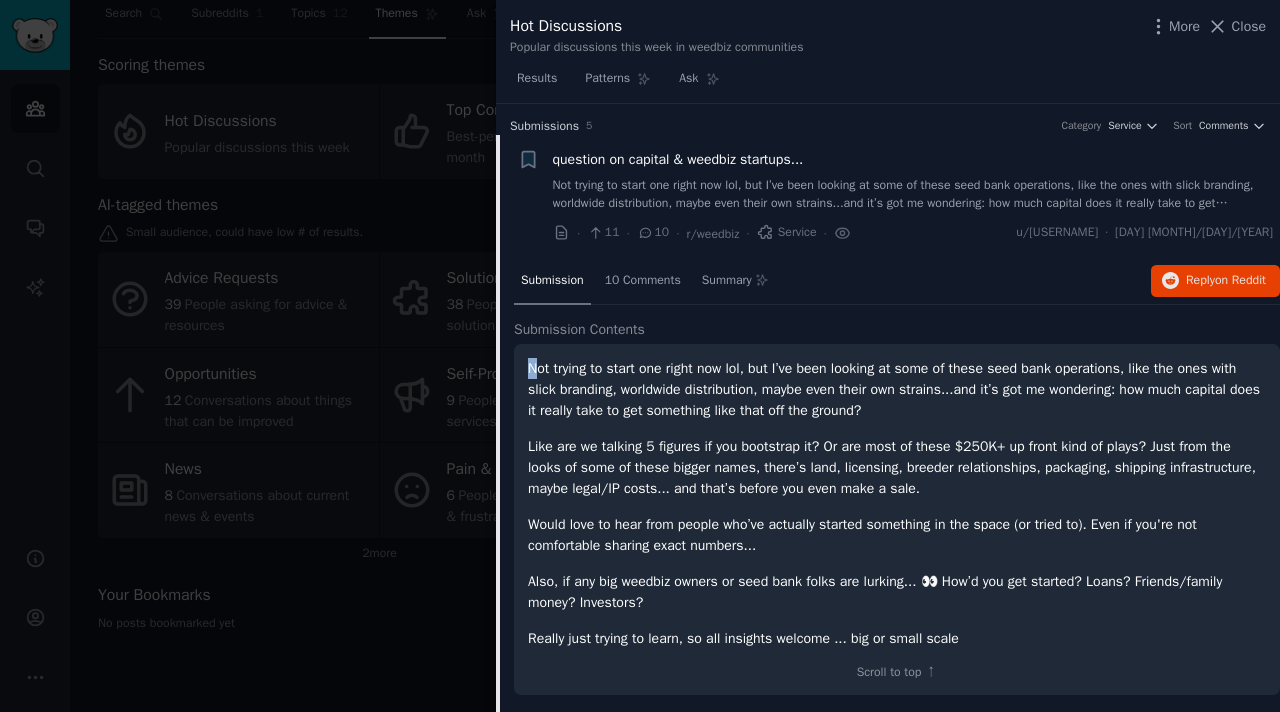 click on "Not trying to start one right now lol, but I’ve been looking at some of these seed bank operations, like the ones with slick branding, worldwide distribution, maybe even their own strains...and it’s got me wondering: how much capital does it really take to get something like that off the ground?" at bounding box center (897, 389) 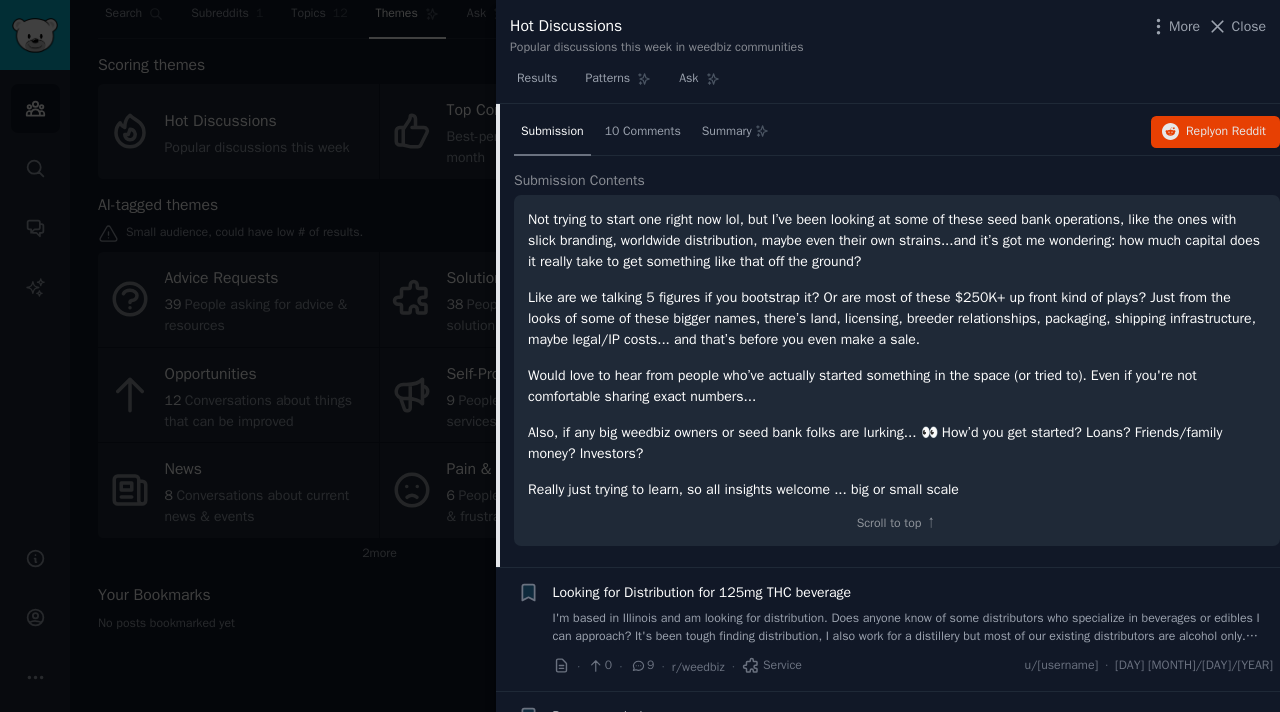 scroll, scrollTop: 481, scrollLeft: 0, axis: vertical 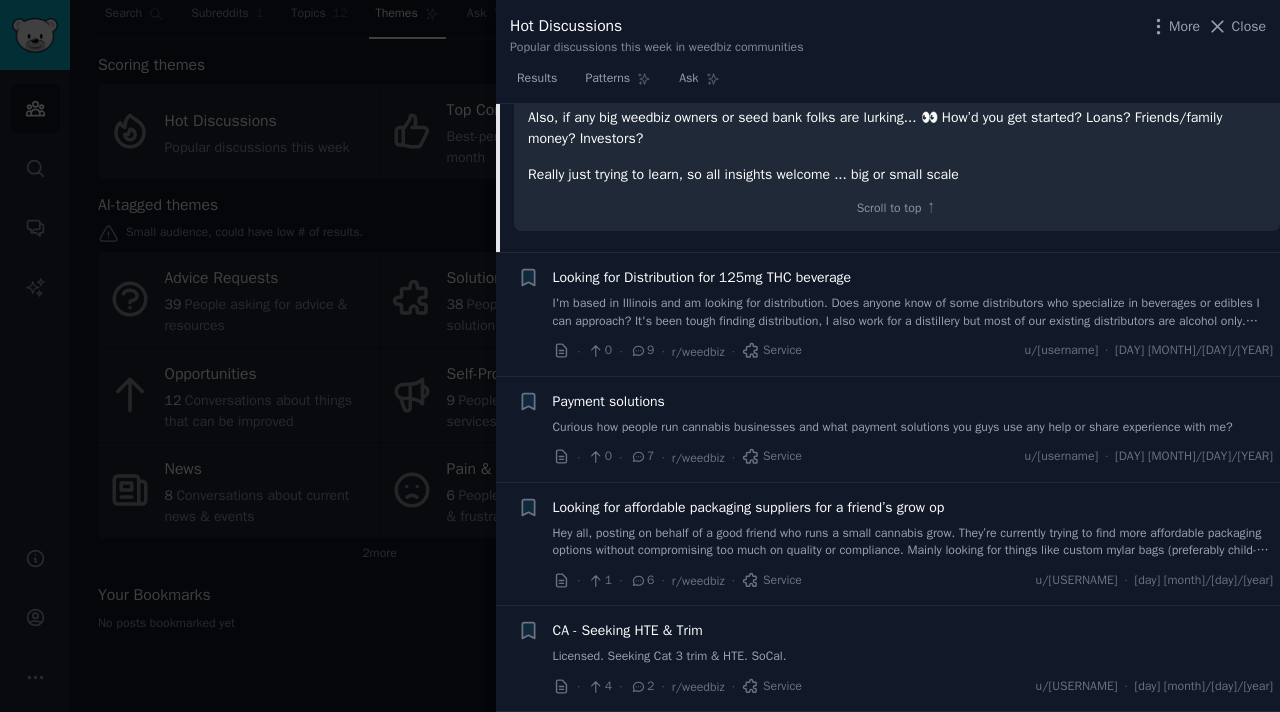 click on "Payment solutions" at bounding box center [609, 401] 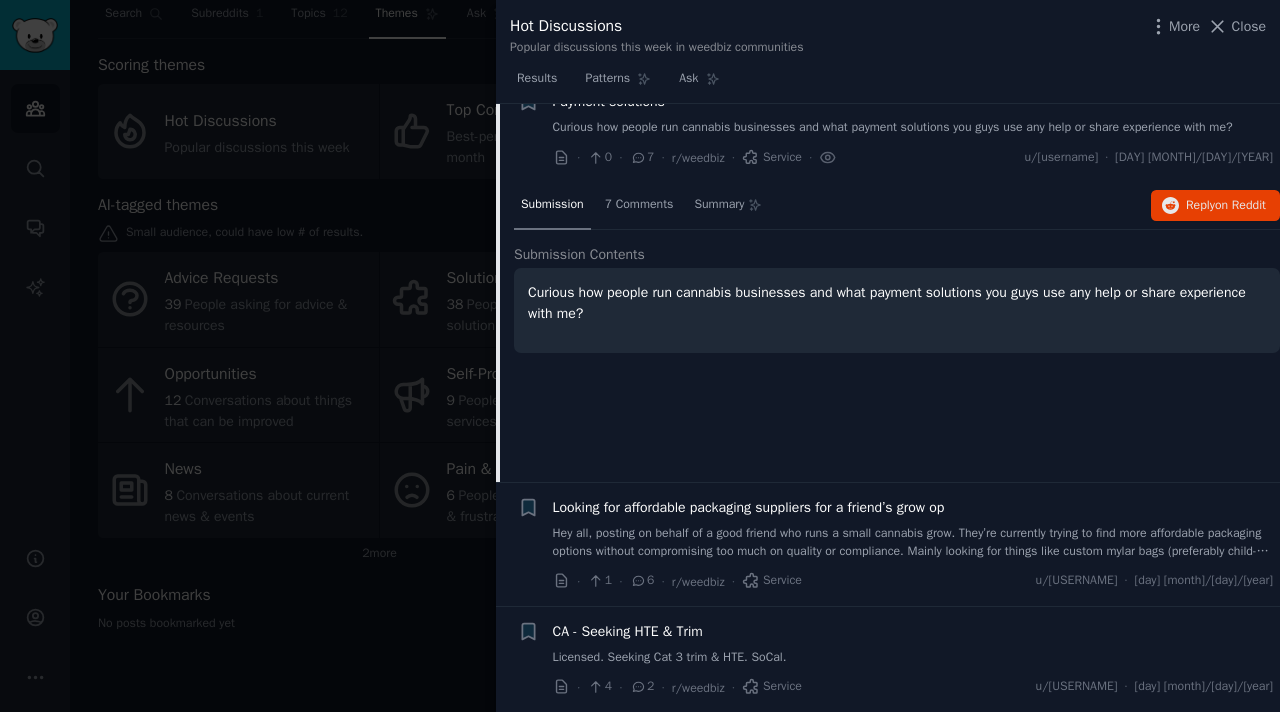 scroll, scrollTop: 278, scrollLeft: 0, axis: vertical 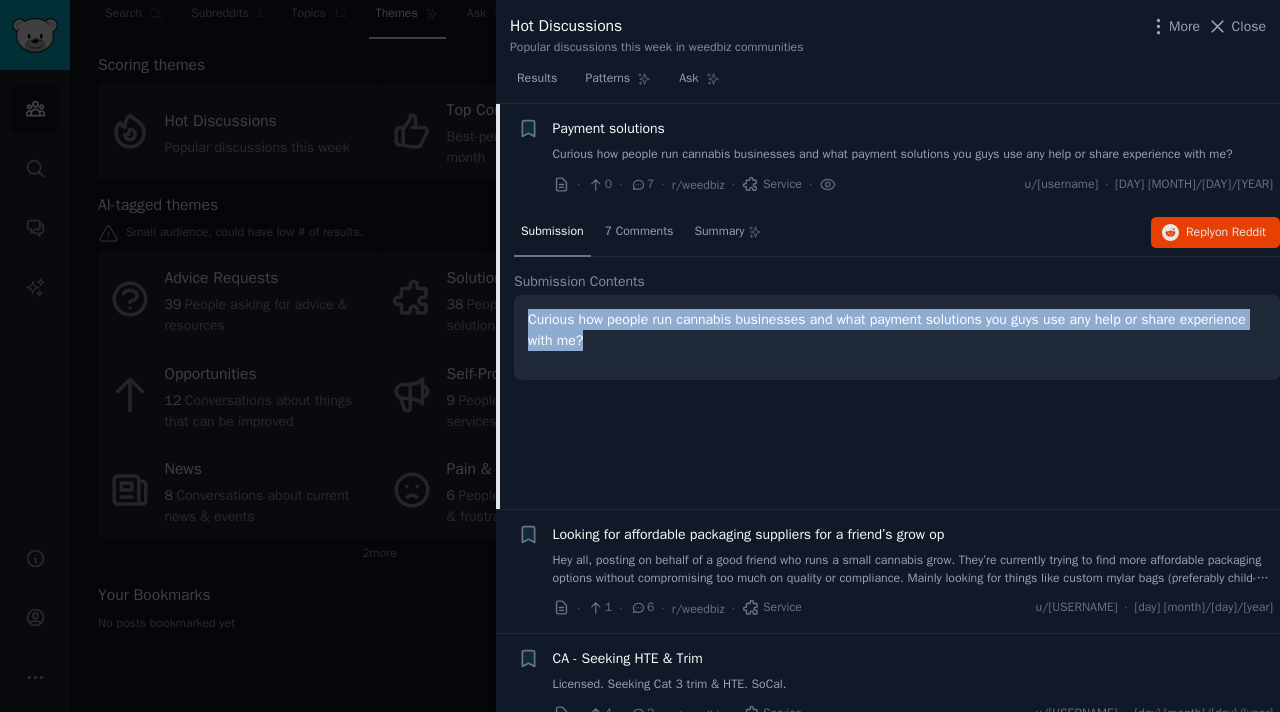 drag, startPoint x: 674, startPoint y: 363, endPoint x: 521, endPoint y: 338, distance: 155.02902 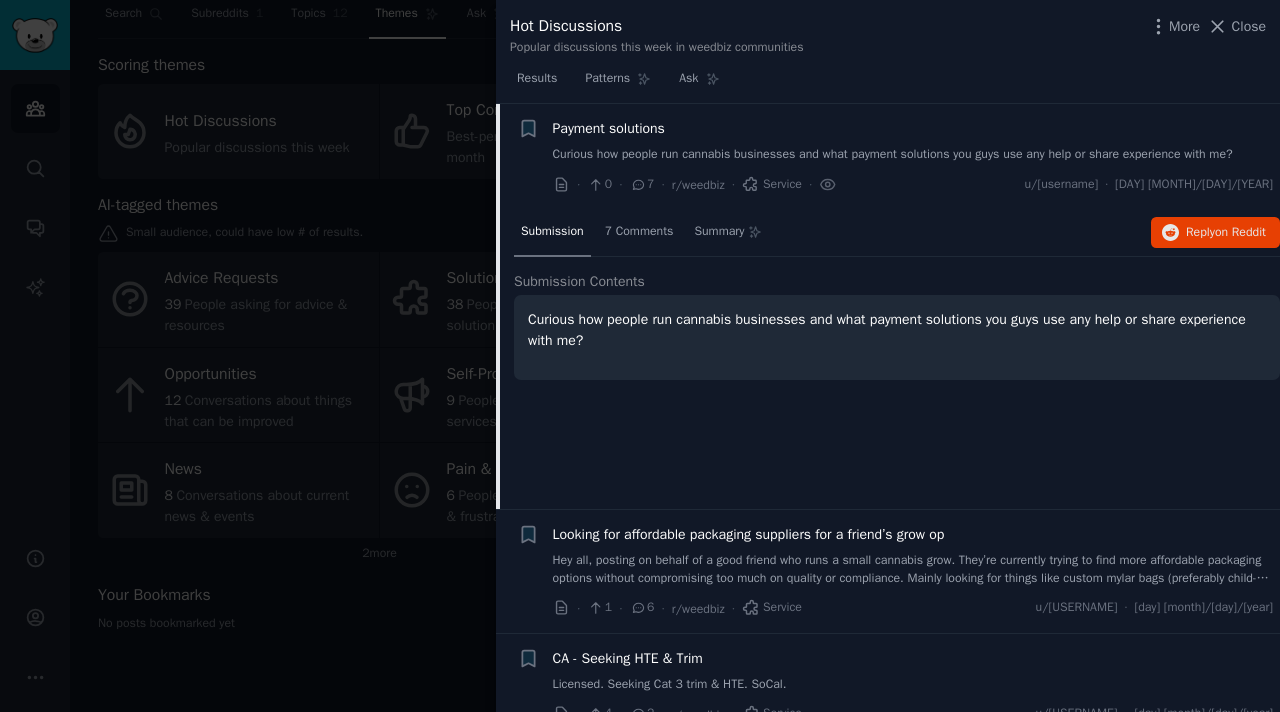 drag, startPoint x: 1148, startPoint y: 450, endPoint x: 1138, endPoint y: 460, distance: 14.142136 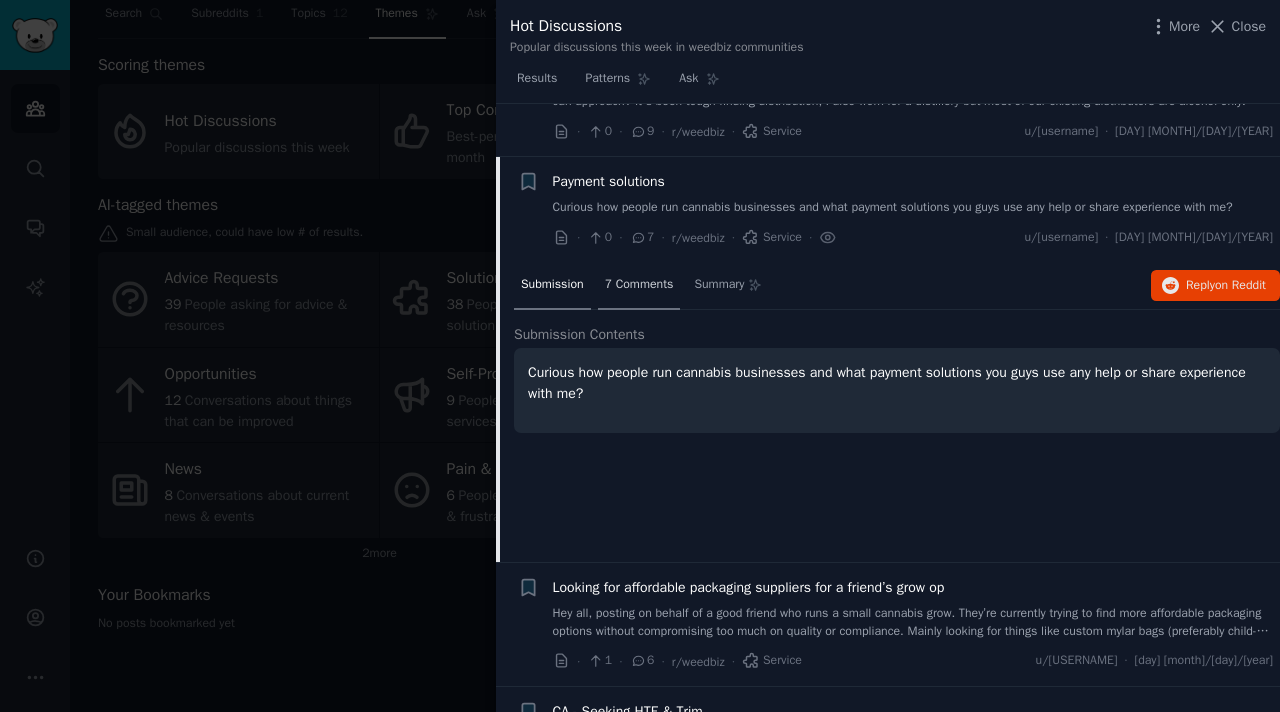 scroll, scrollTop: 224, scrollLeft: 0, axis: vertical 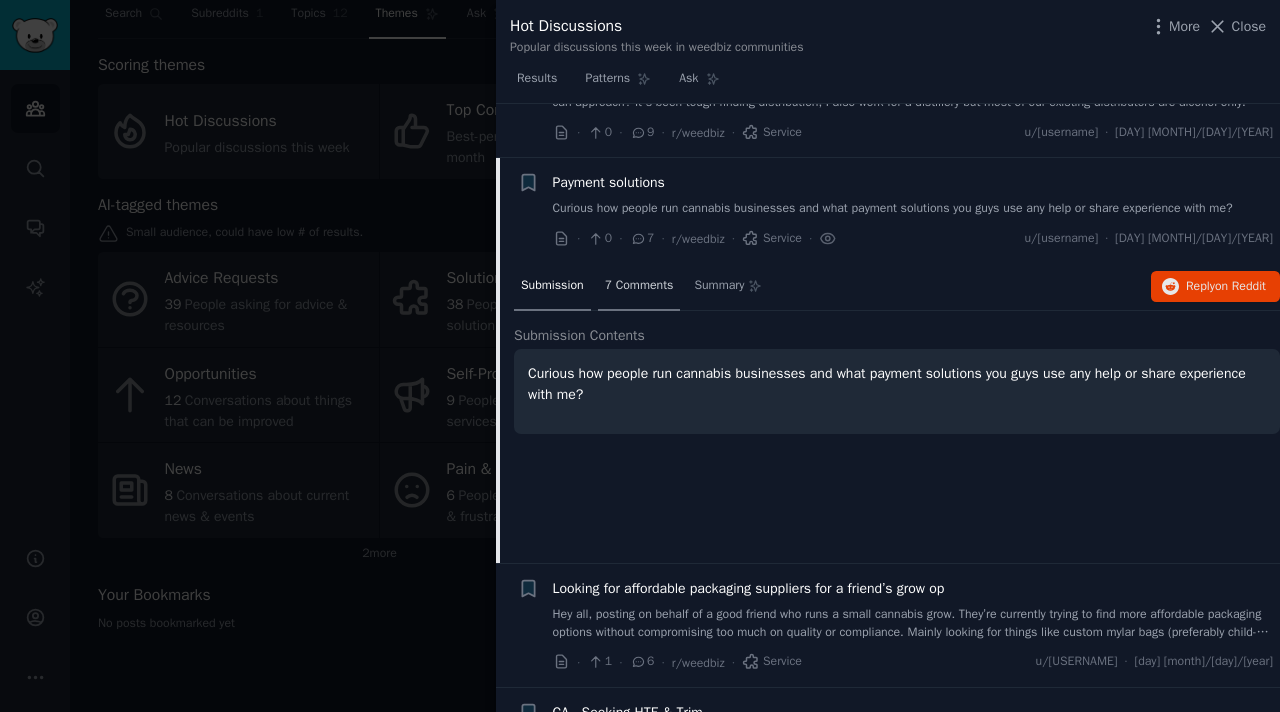 click on "7 Comments" at bounding box center [639, 286] 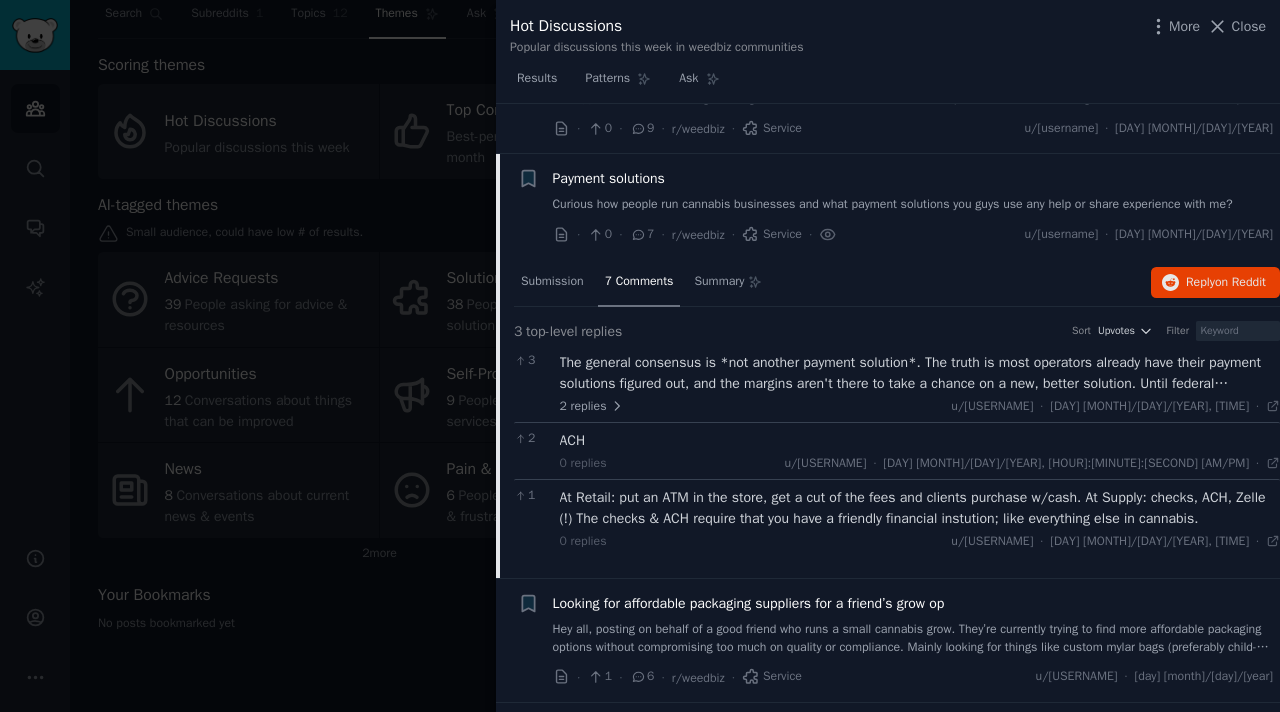 scroll, scrollTop: 232, scrollLeft: 0, axis: vertical 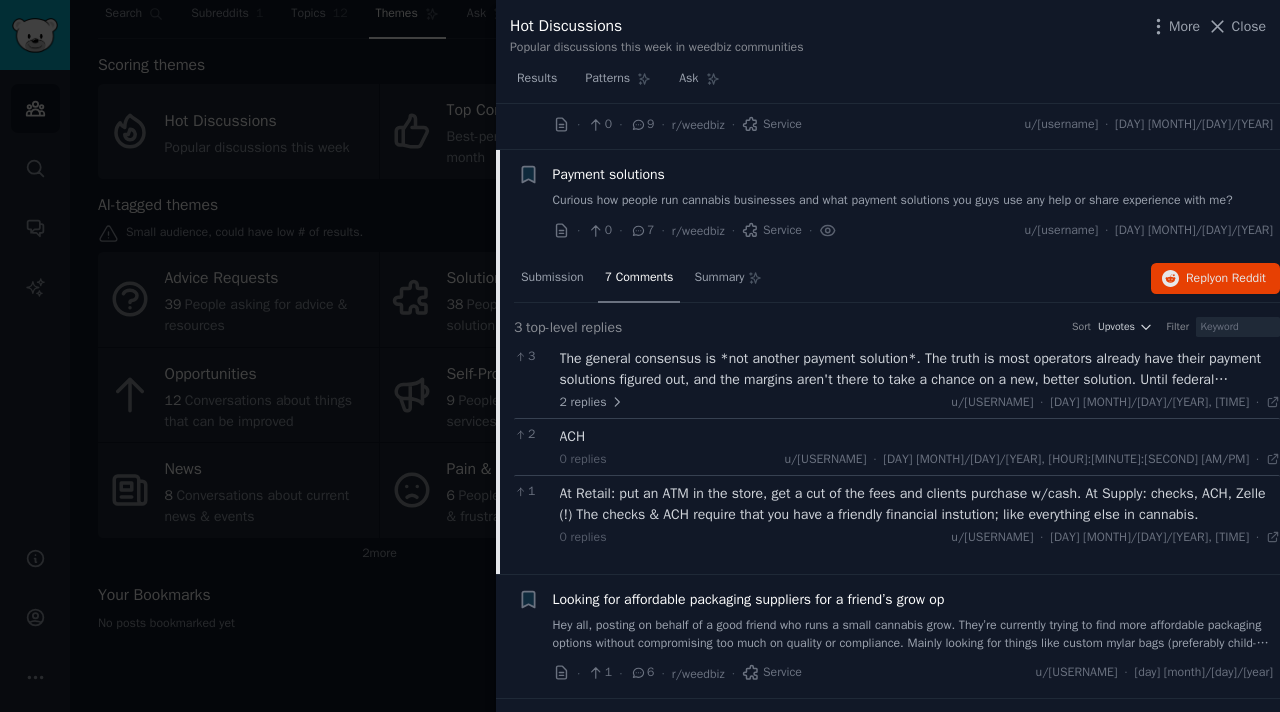 click on "The general consensus is *not another payment solution*.
The truth is most operators already have their payment solutions figured out, and the margins aren't there to take a chance on a new, better solution.
Until federal legalization happens, not much will change in the way operators do business currently.
There are a lot of bigger problems to work through as an operator and it's not the payment solution.
I know that doesn't help answer your question, but that's what comes to mind when I get approached about a *new and hot payment solution* at every cannabiz conference or show." at bounding box center (920, 369) 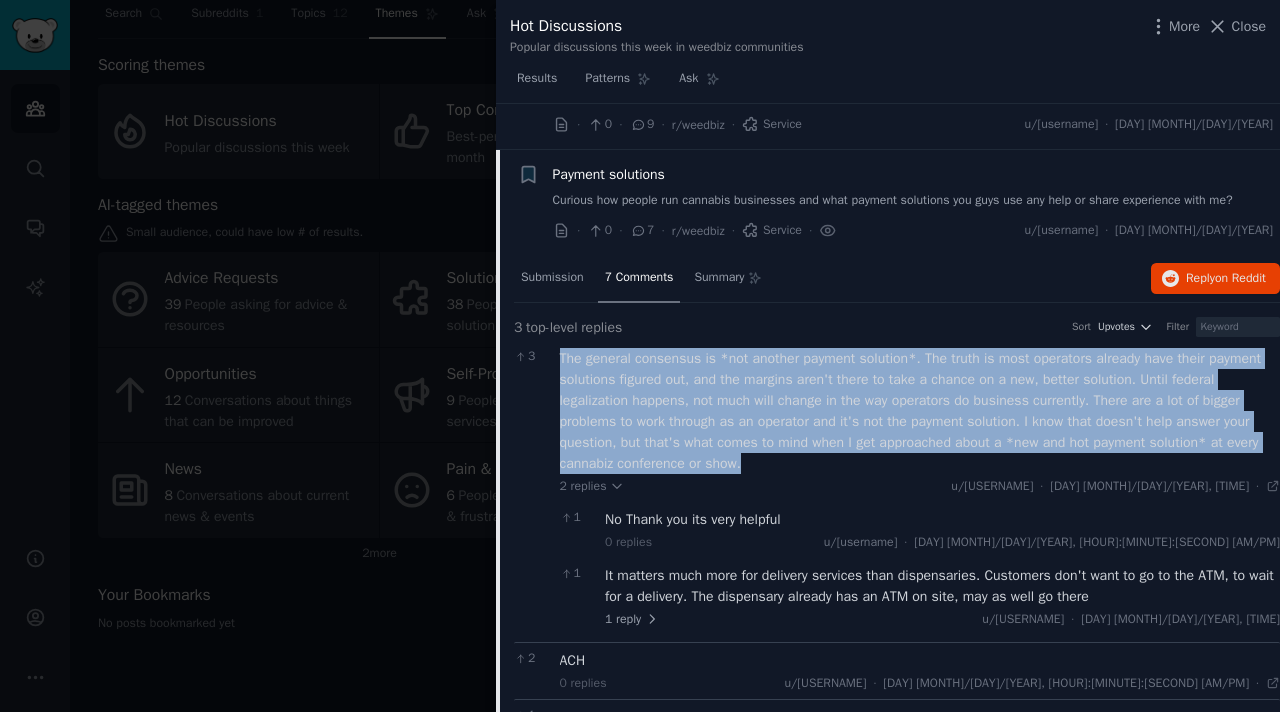 drag, startPoint x: 878, startPoint y: 479, endPoint x: 561, endPoint y: 379, distance: 332.39886 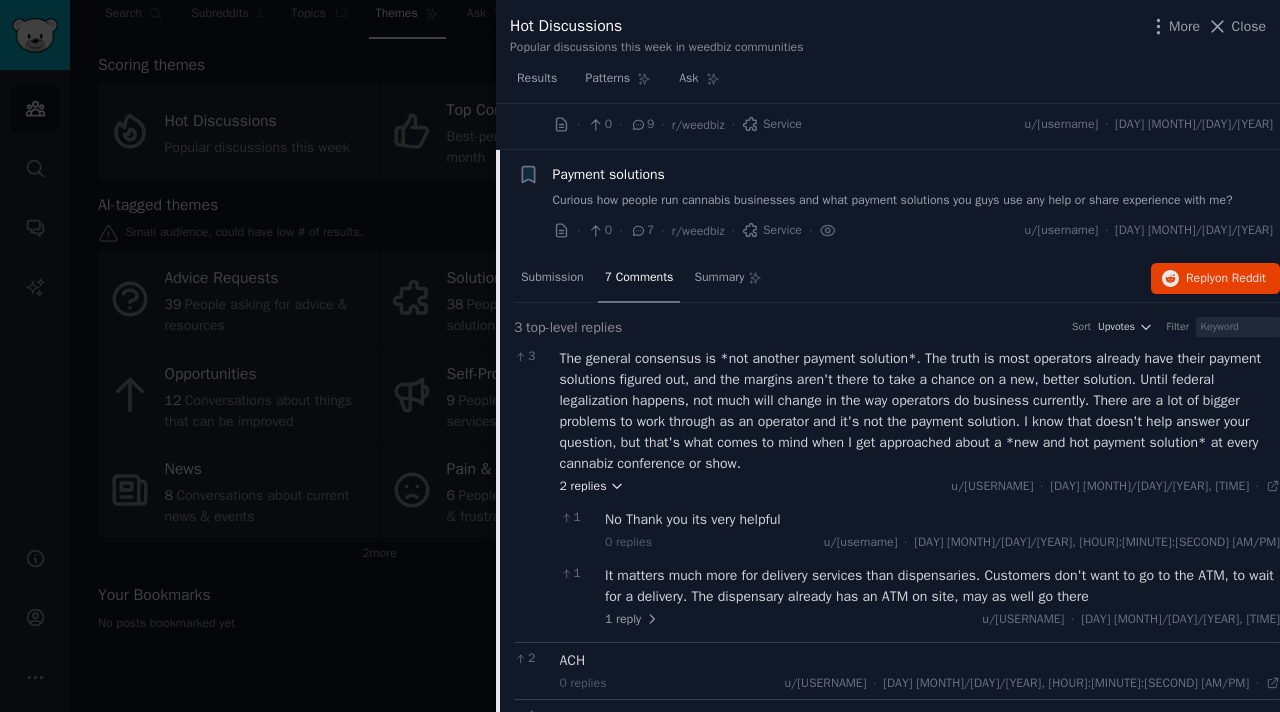 click on "2   replies" at bounding box center (592, 487) 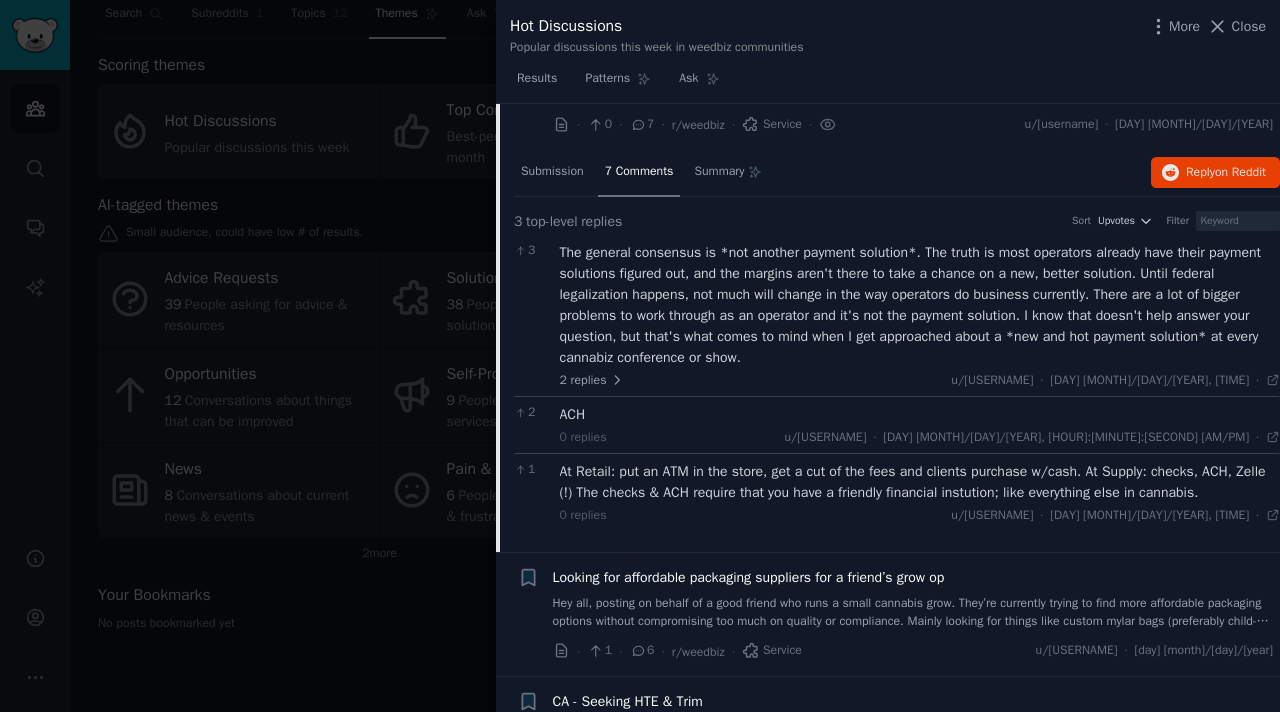 scroll, scrollTop: 364, scrollLeft: 0, axis: vertical 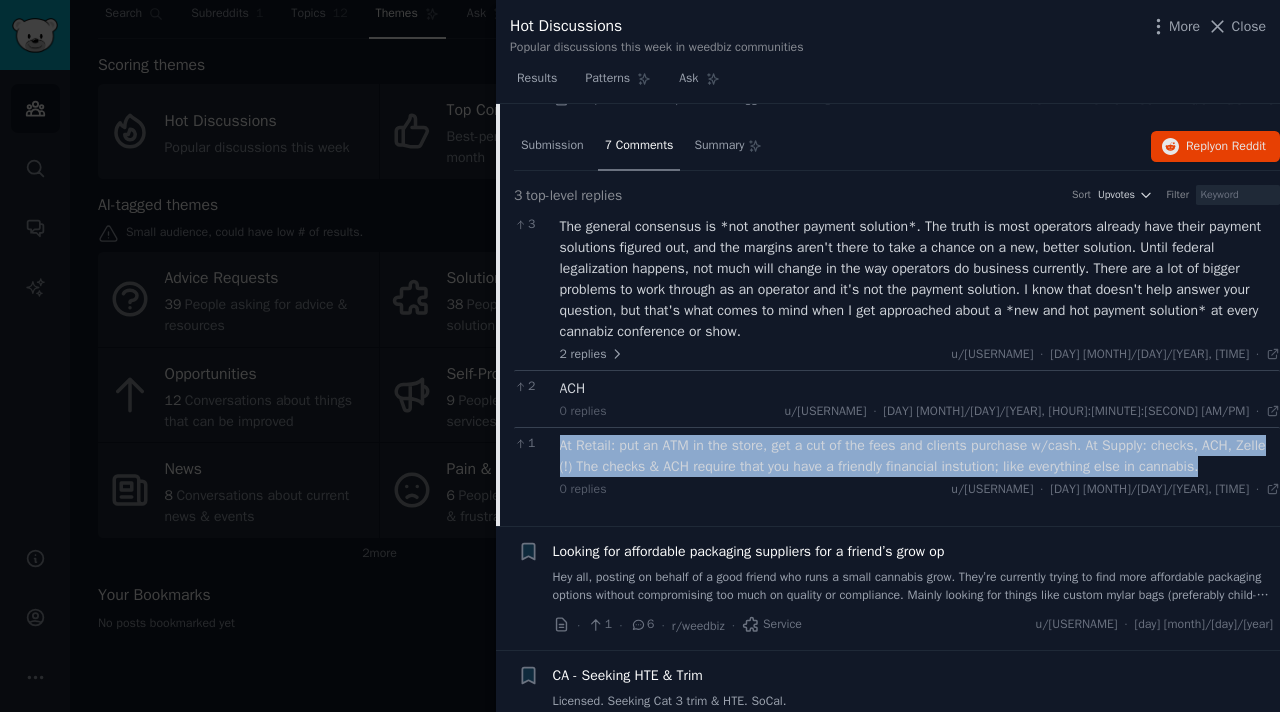 drag, startPoint x: 1267, startPoint y: 484, endPoint x: 563, endPoint y: 458, distance: 704.48 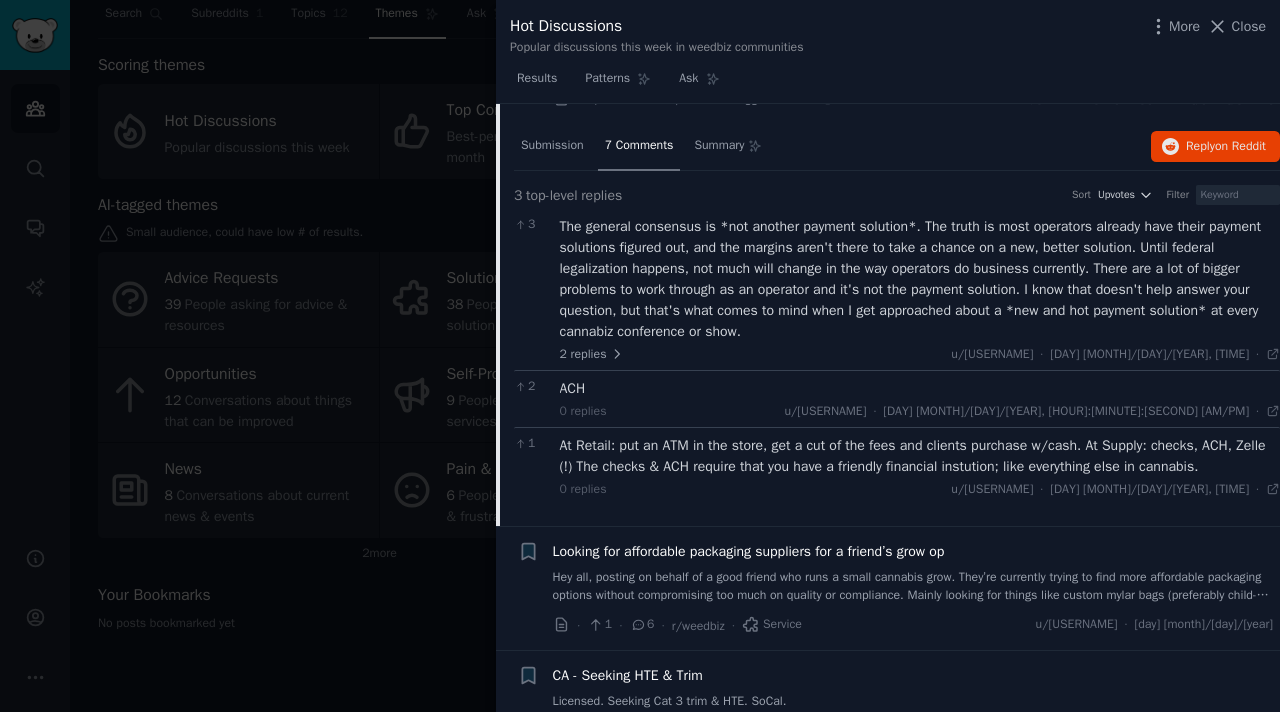 click on "At Retail: put an ATM in the store, get a cut of the fees and clients purchase w/cash.
At Supply: checks, ACH, Zelle (!)
The checks & ACH require that you have a friendly financial instution; like everything else in cannabis." at bounding box center [920, 456] 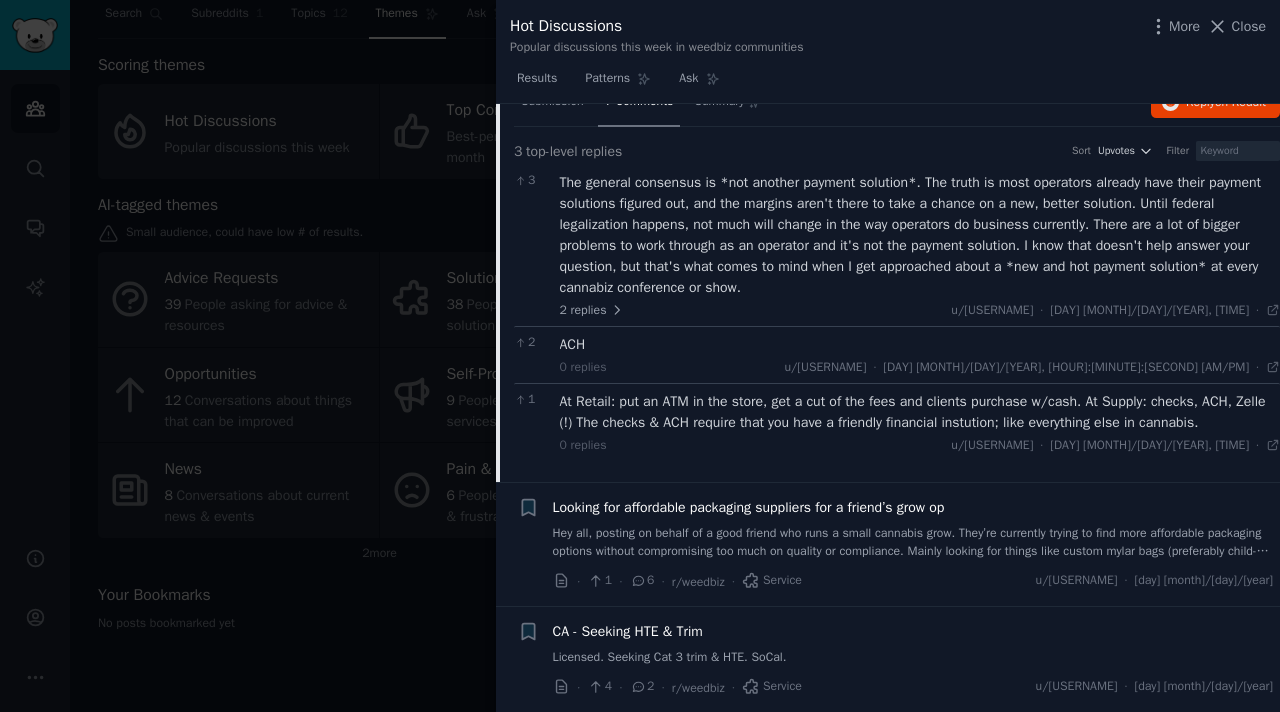 scroll, scrollTop: 426, scrollLeft: 0, axis: vertical 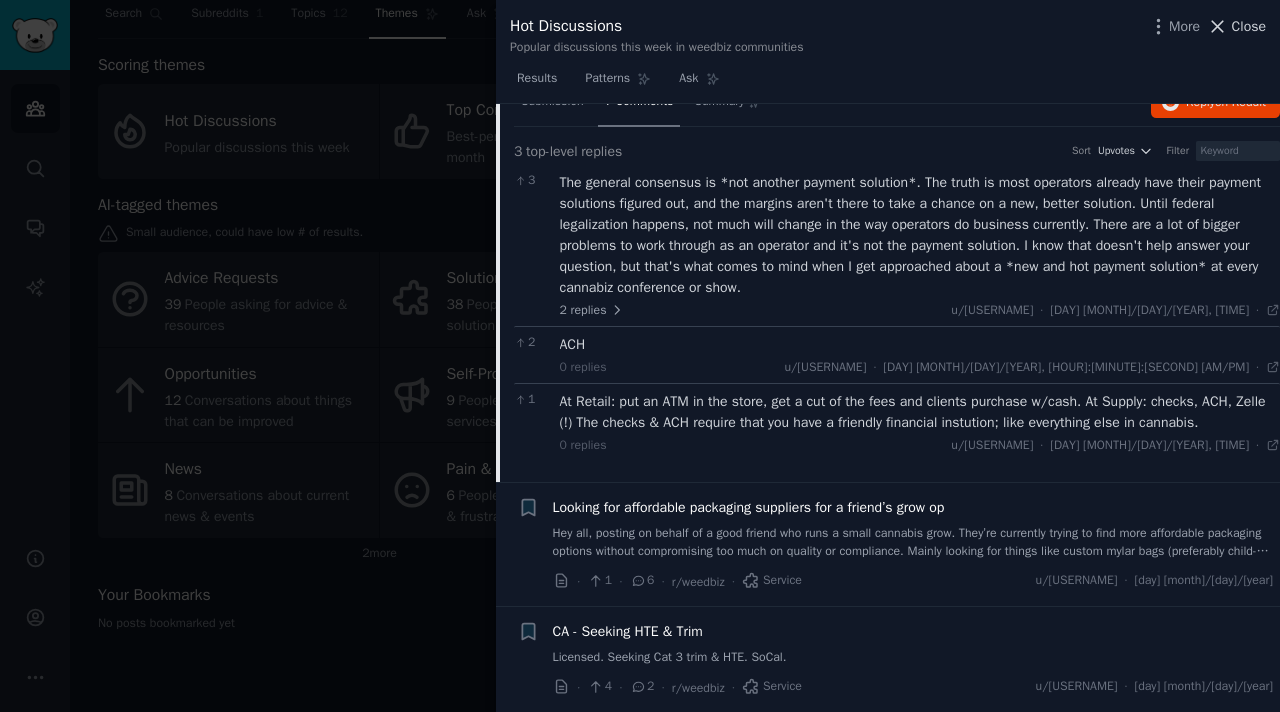click on "Close" at bounding box center (1249, 26) 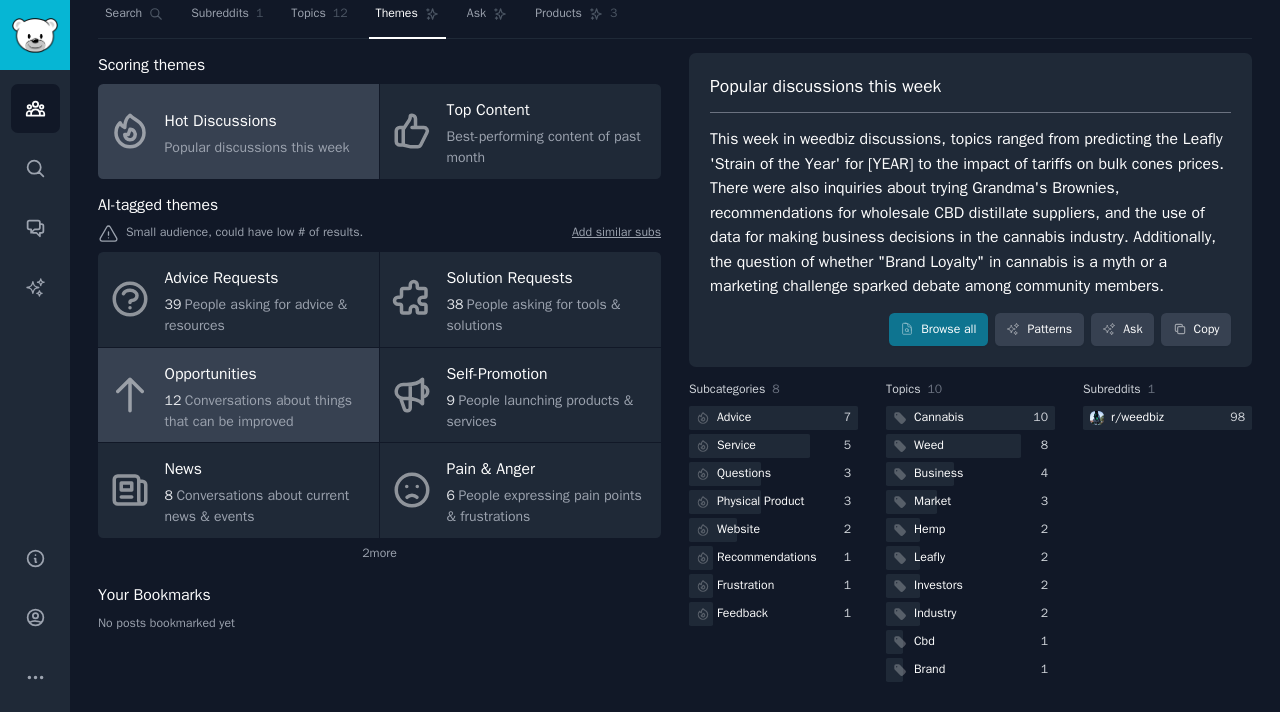 click on "12 Conversations about things that can be improved" at bounding box center [267, 411] 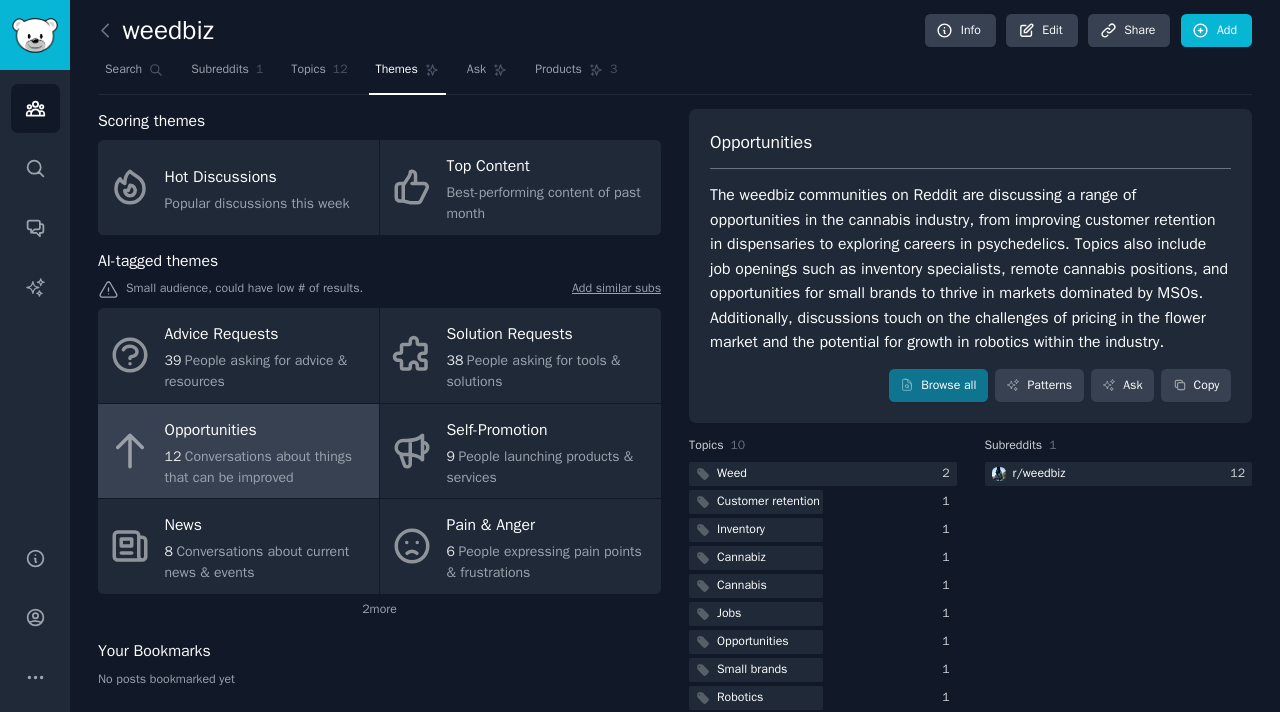 scroll, scrollTop: 0, scrollLeft: 0, axis: both 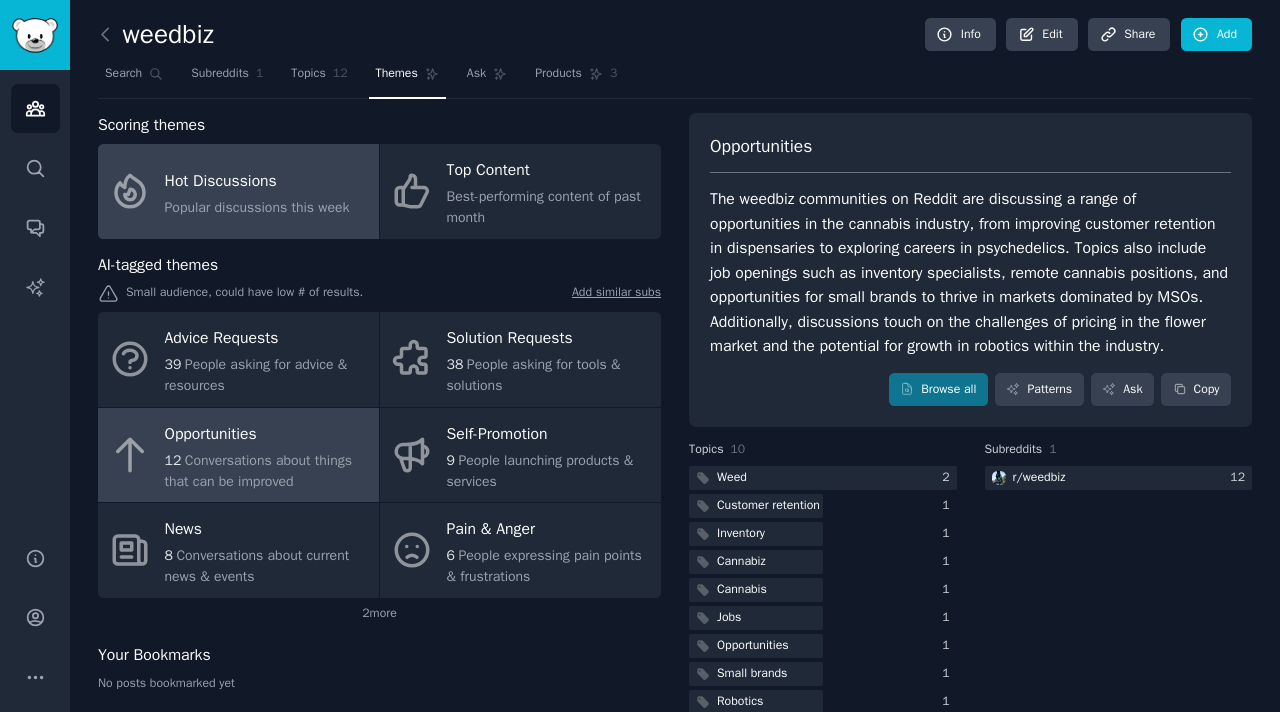 click on "Hot Discussions" at bounding box center [257, 181] 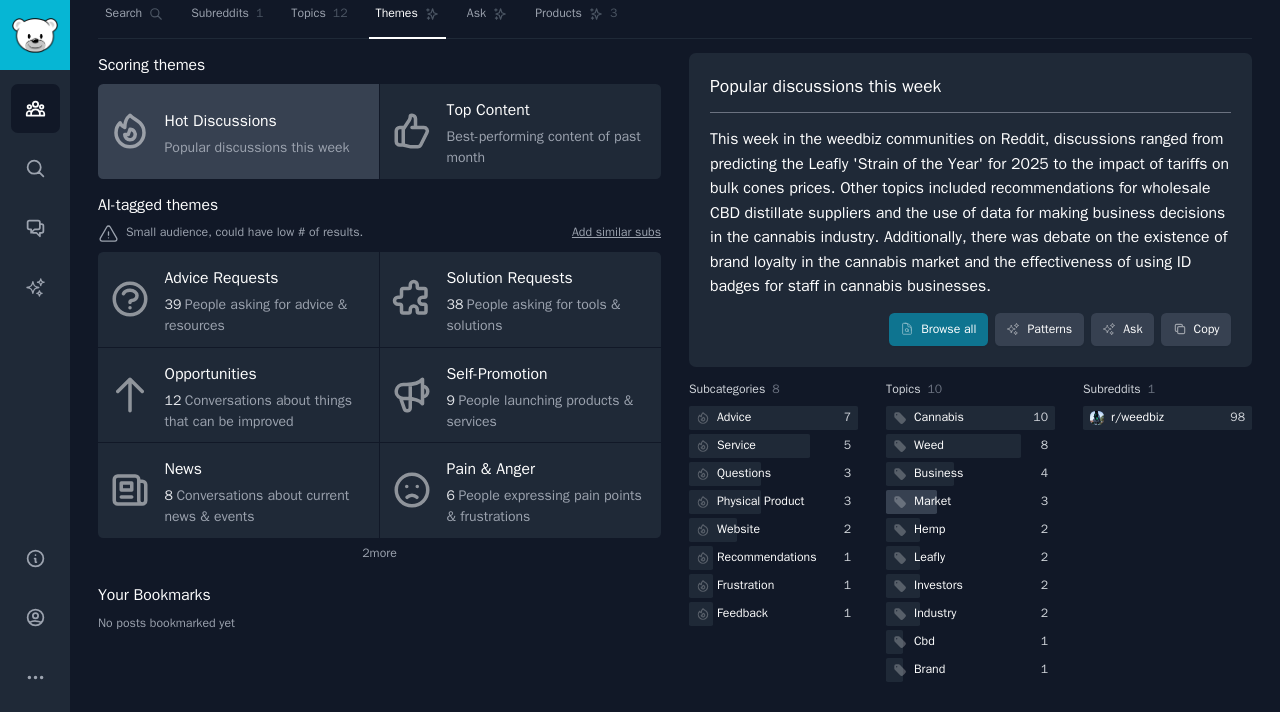 scroll, scrollTop: 61, scrollLeft: 0, axis: vertical 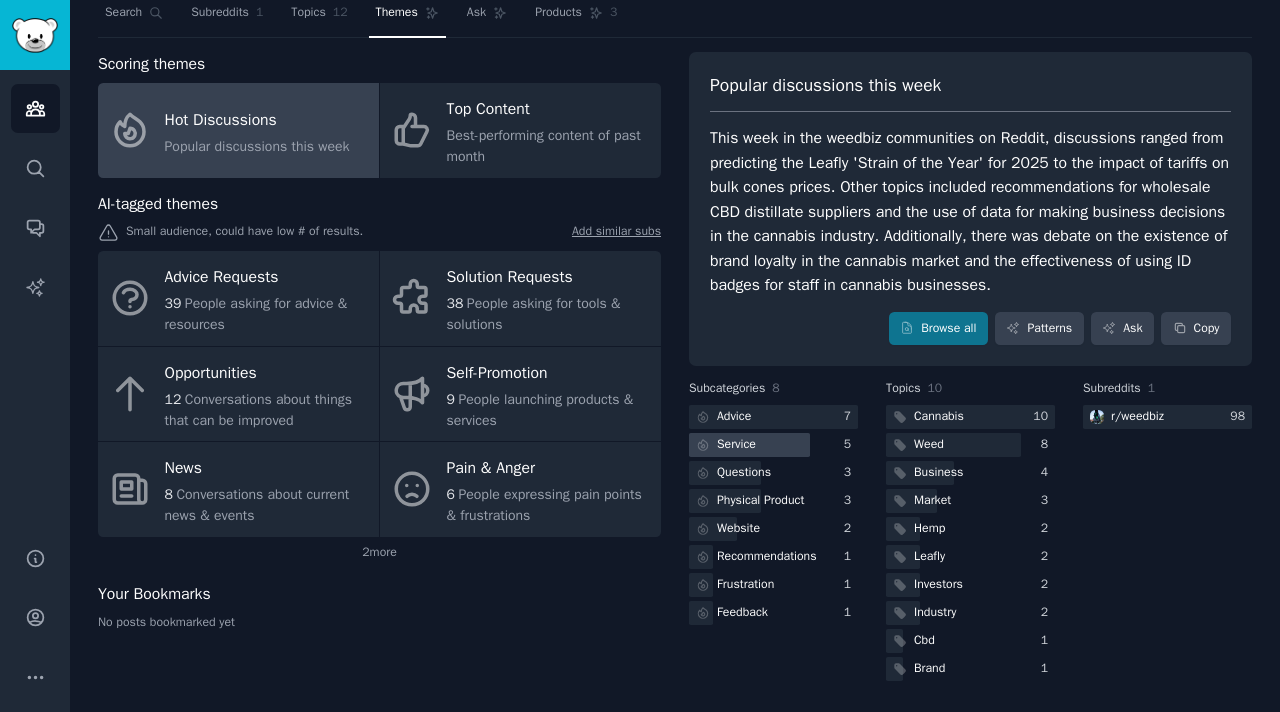 click 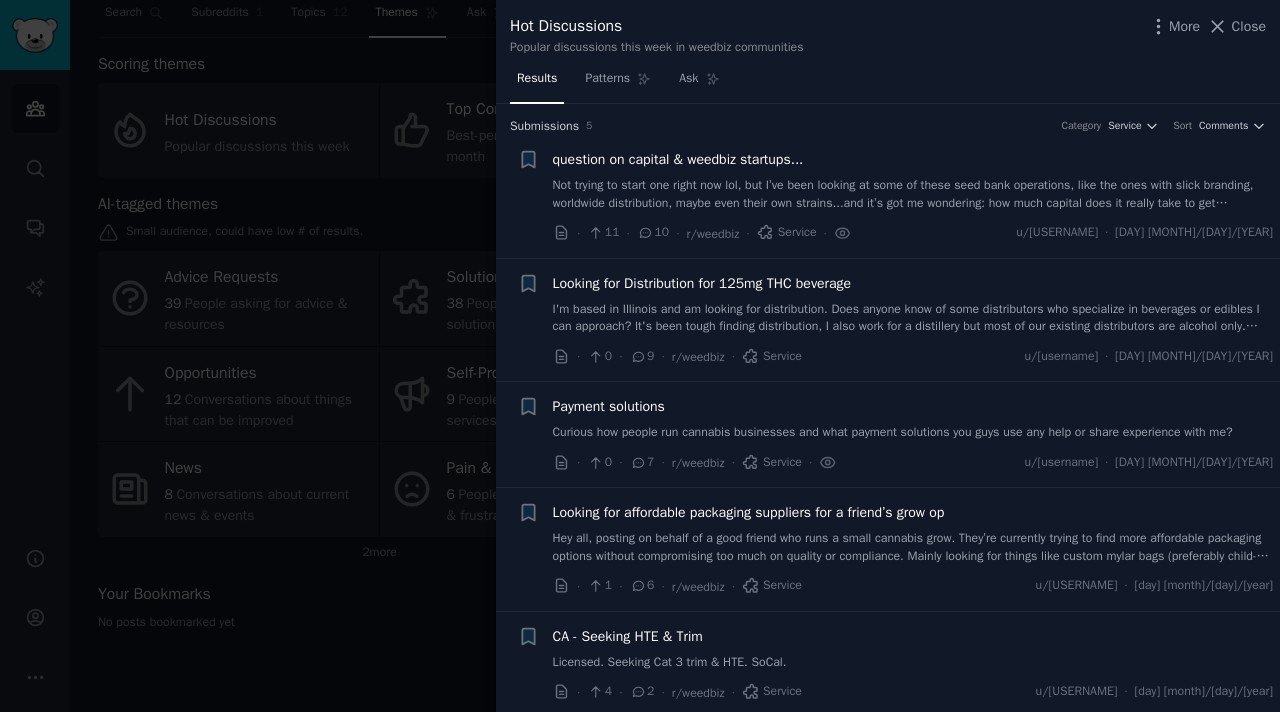 scroll, scrollTop: 0, scrollLeft: 0, axis: both 